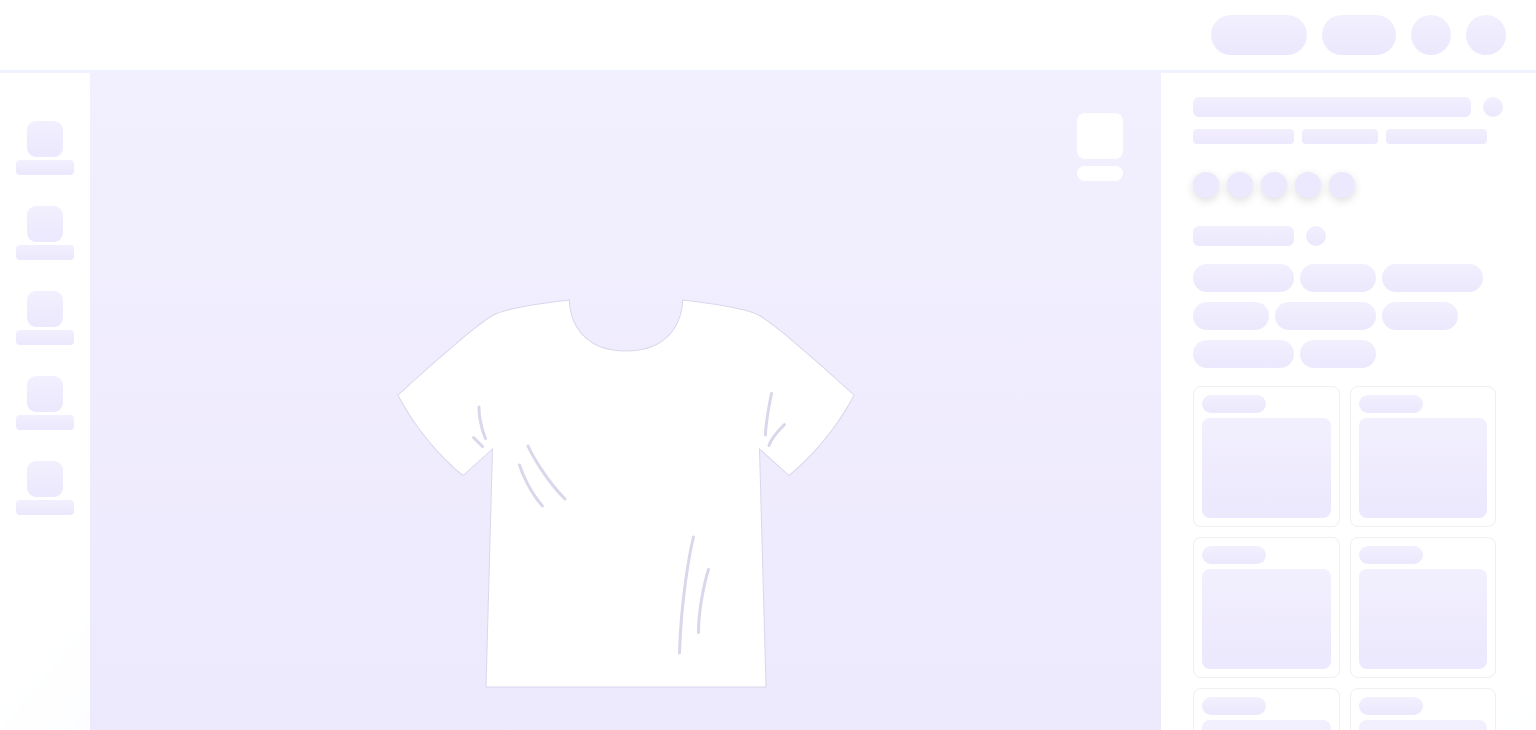 scroll, scrollTop: 0, scrollLeft: 0, axis: both 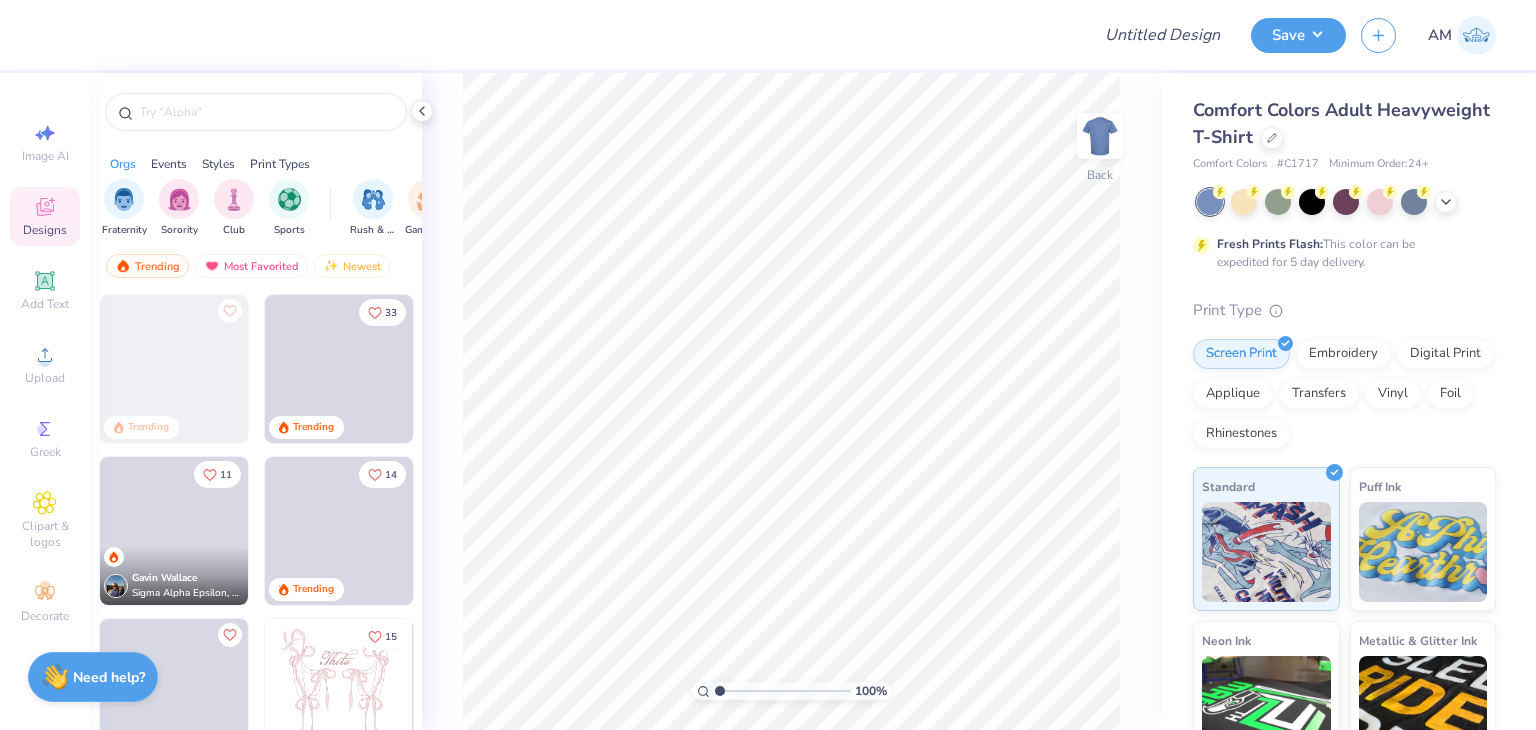 click on "100  % Back" at bounding box center (791, 401) 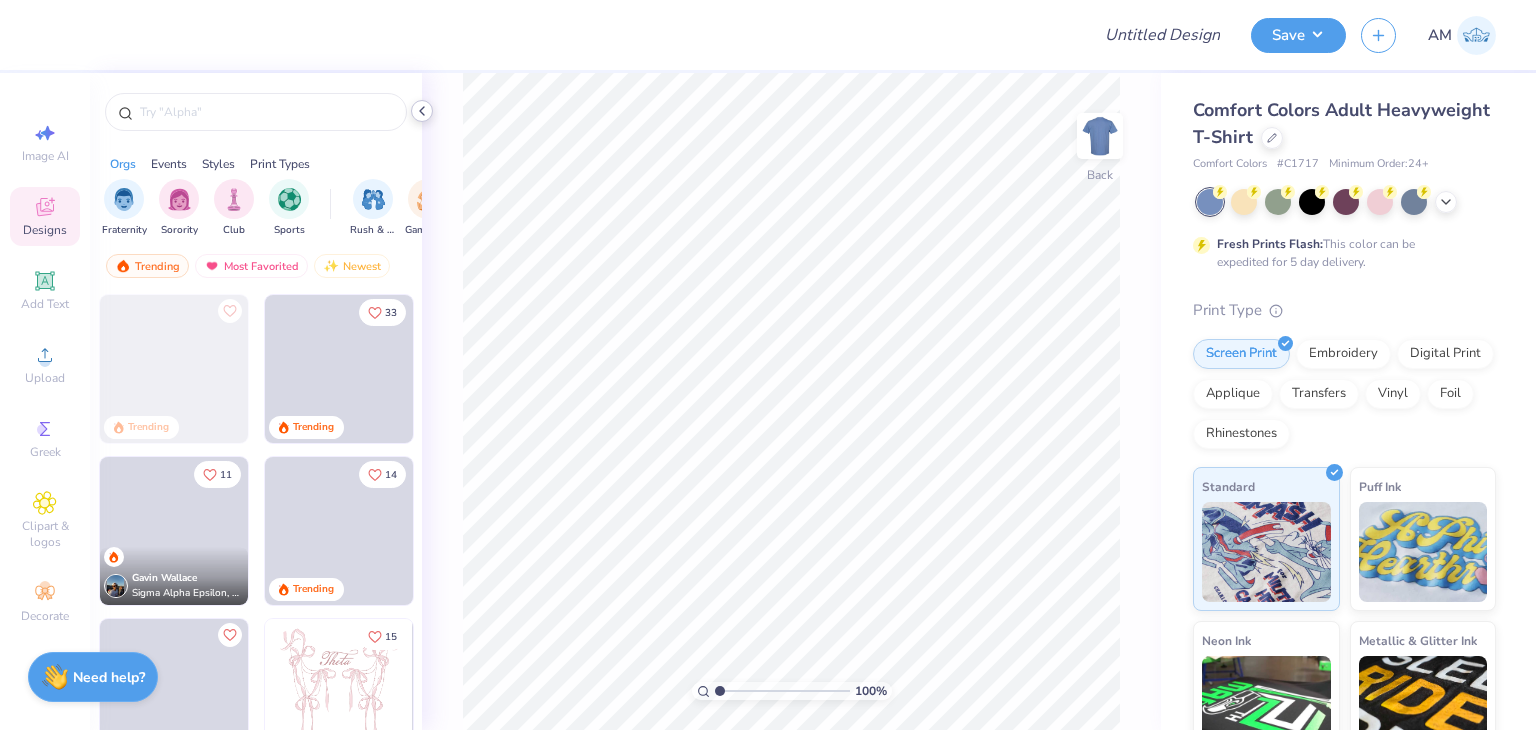 click at bounding box center (422, 111) 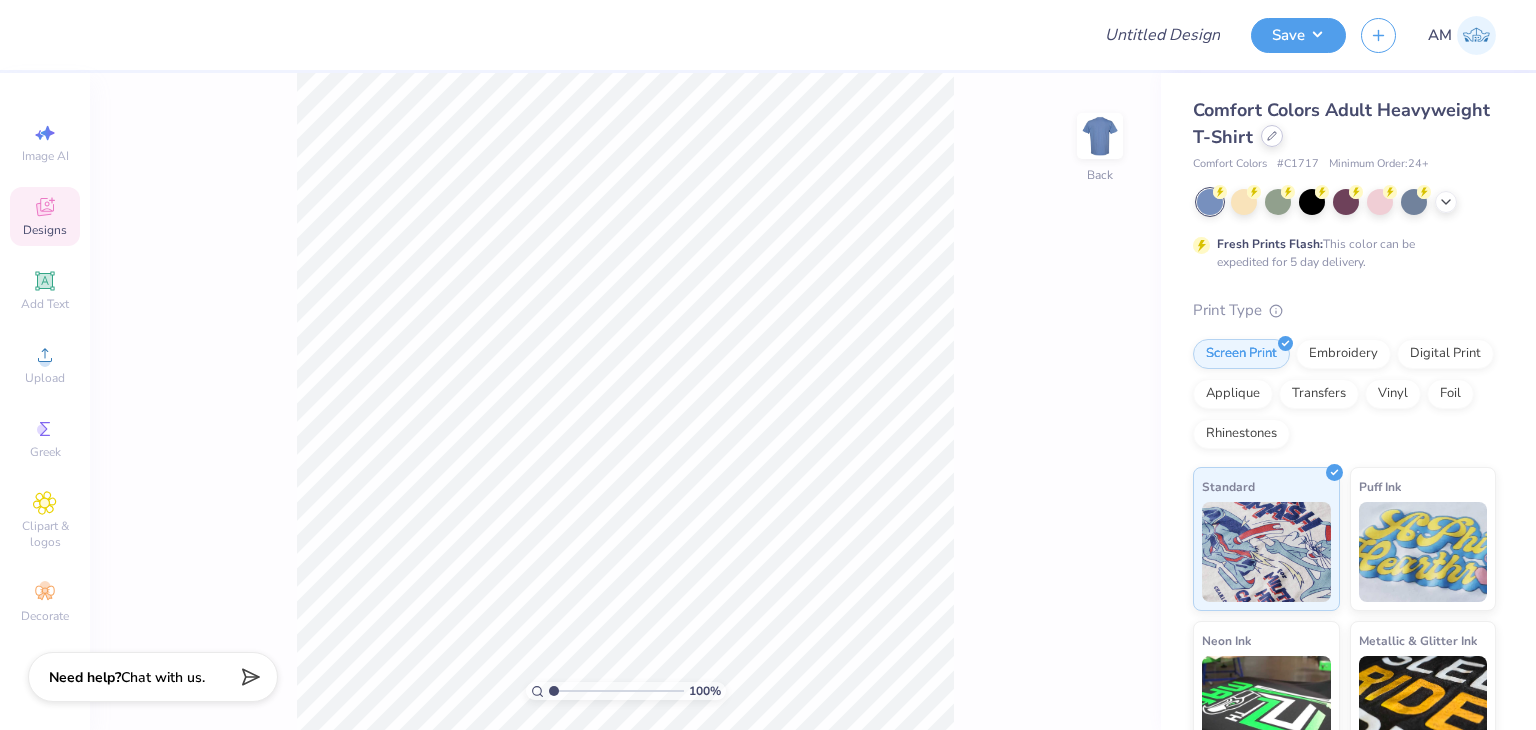 click 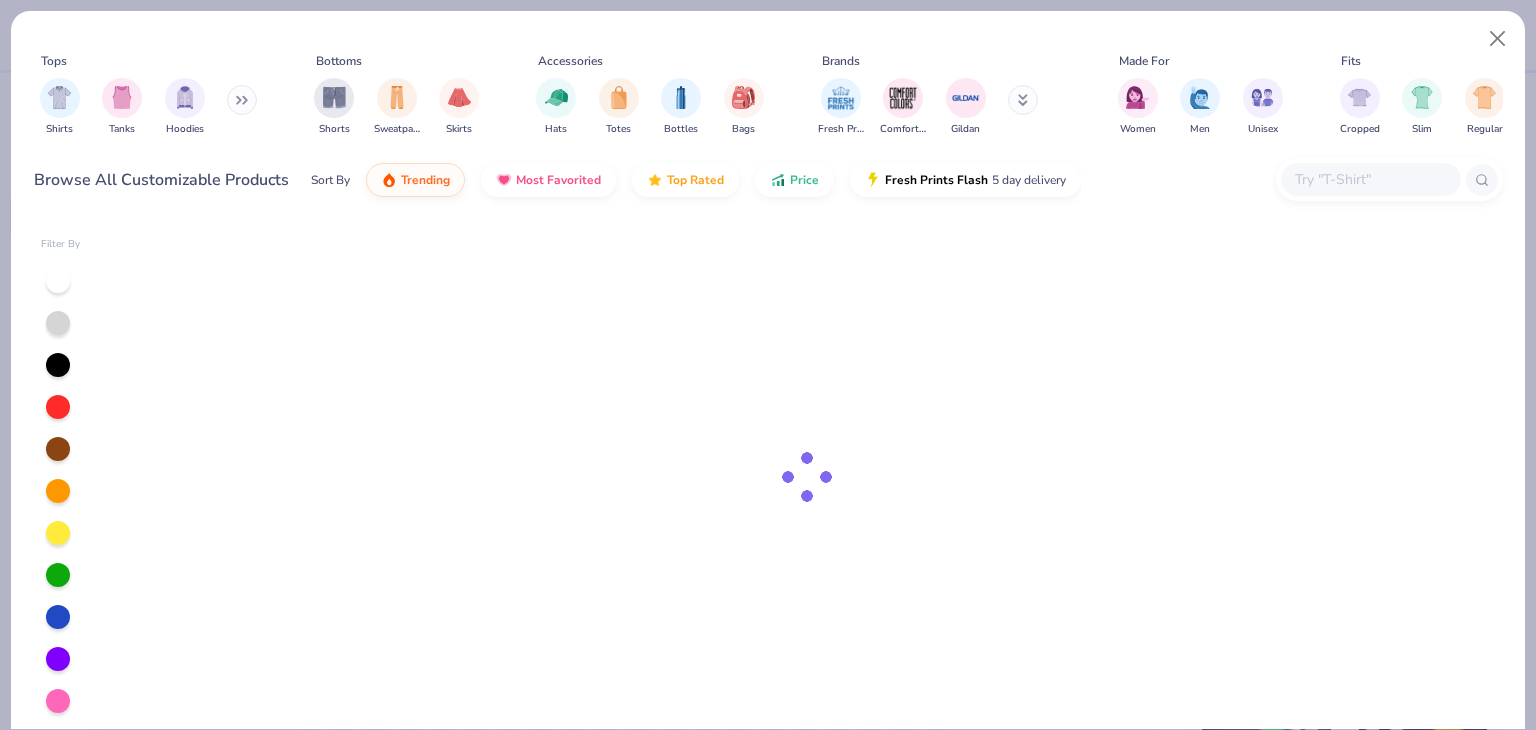 click at bounding box center (1370, 179) 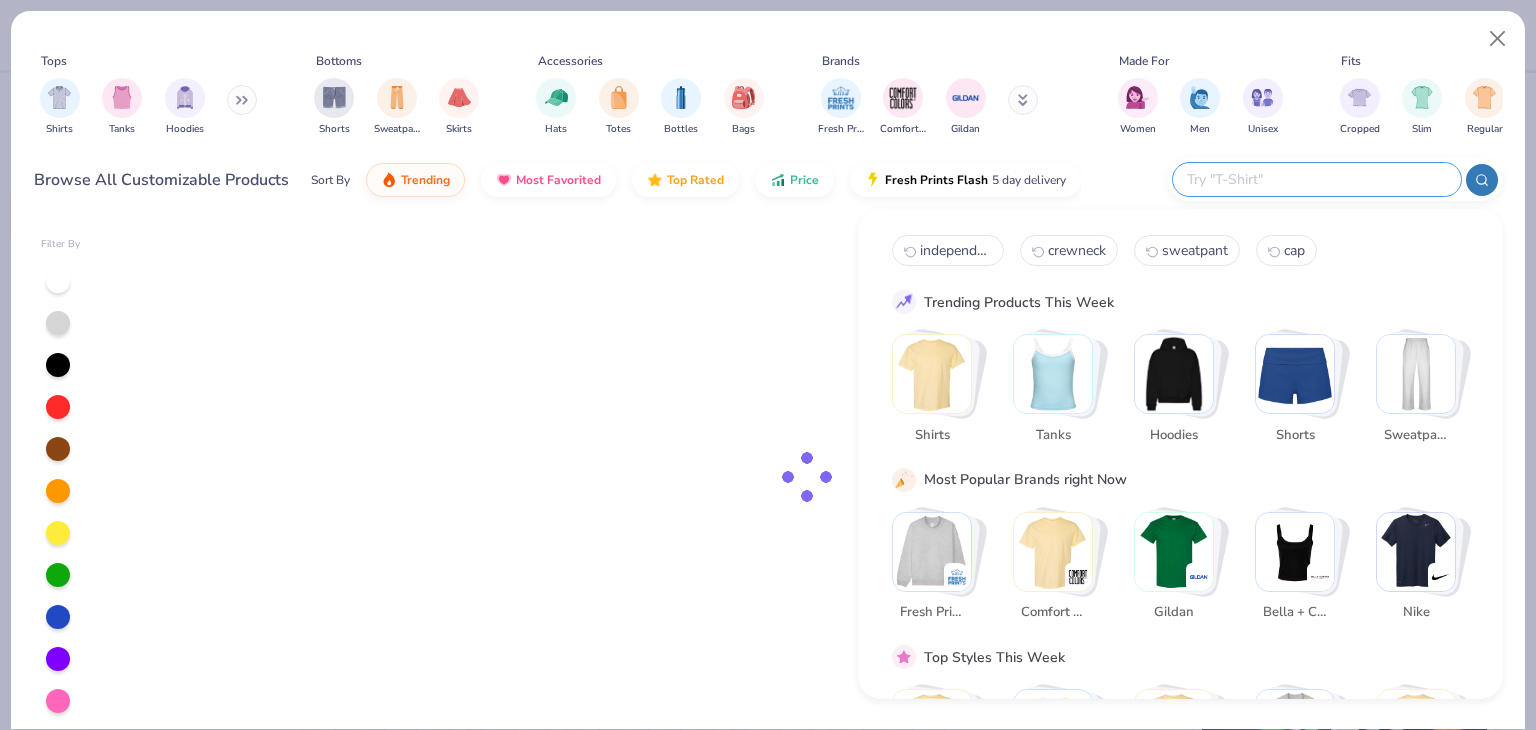 paste on "Jerzees 560MR" 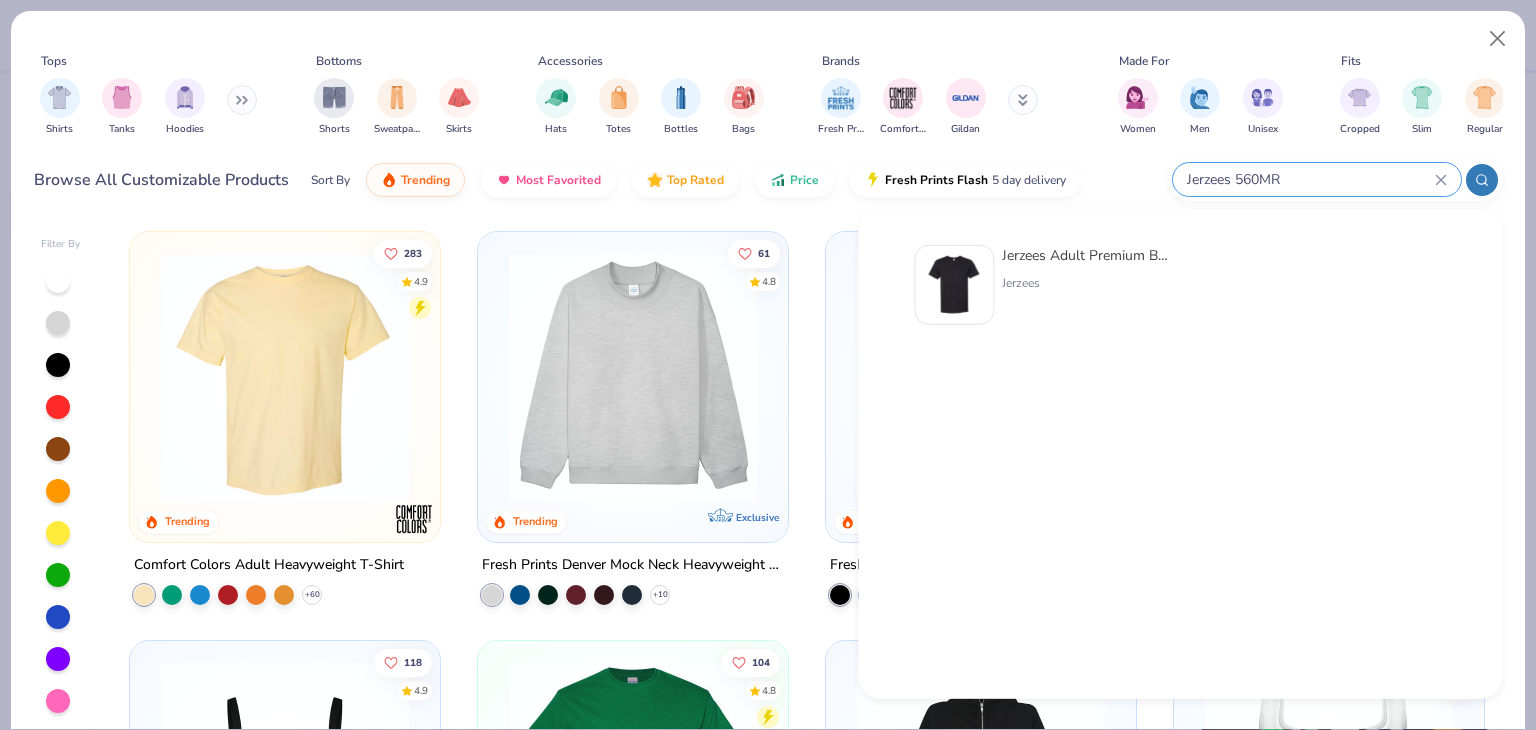type on "Jerzees 560MR" 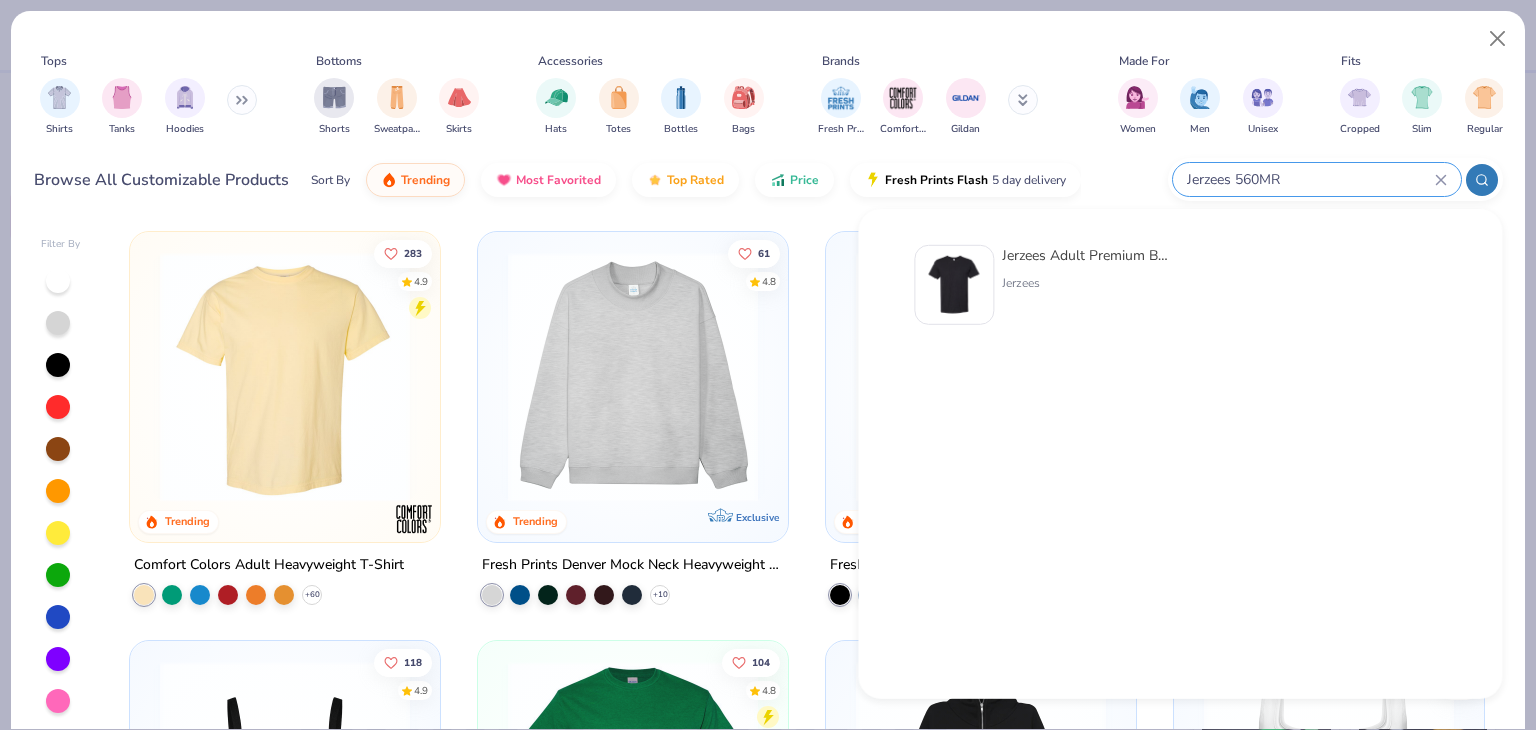 click on "Jerzees Adult Premium Blend Ring-Spun T-Shirt Jerzees" at bounding box center [1180, 287] 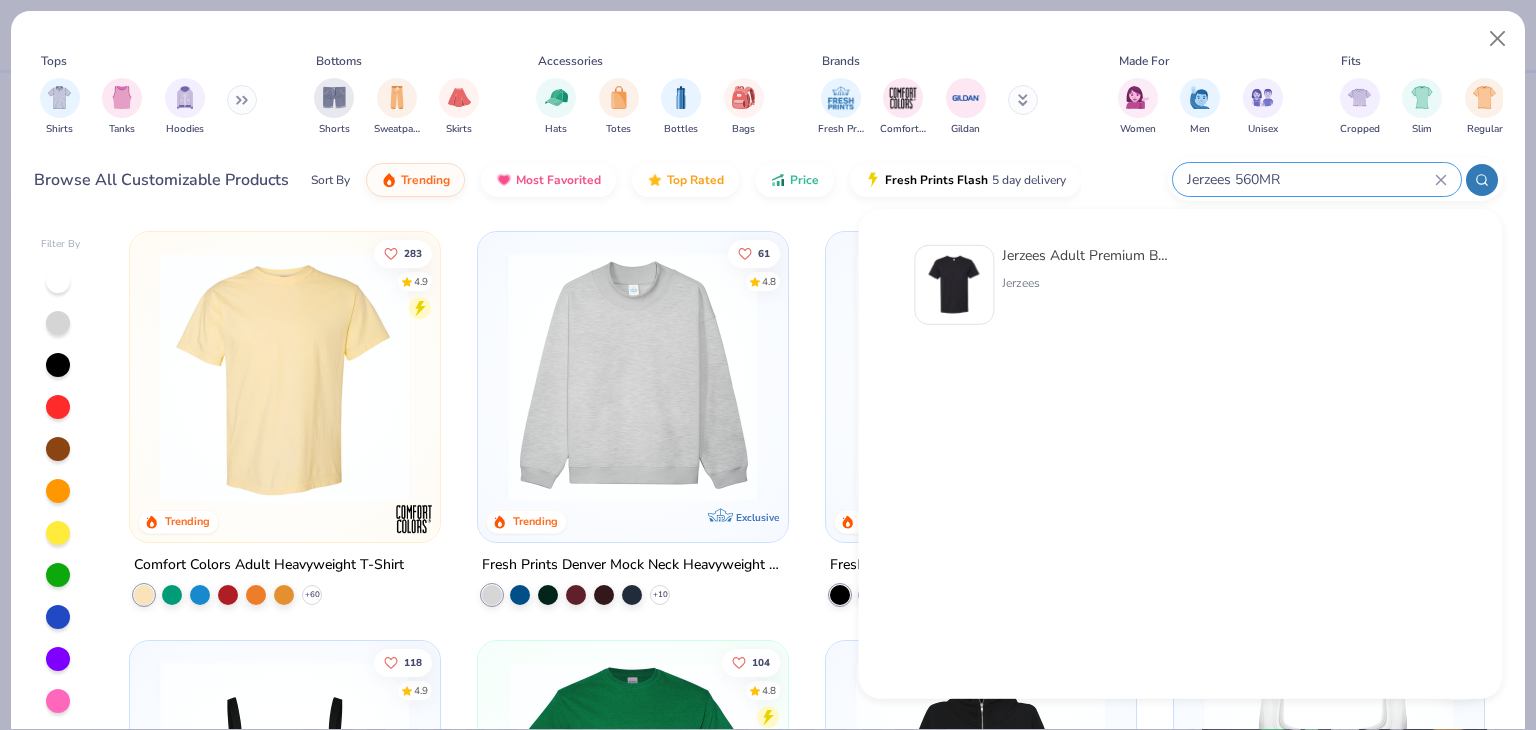 click on "Jerzees Adult Premium Blend Ring-Spun T-Shirt" at bounding box center (1086, 255) 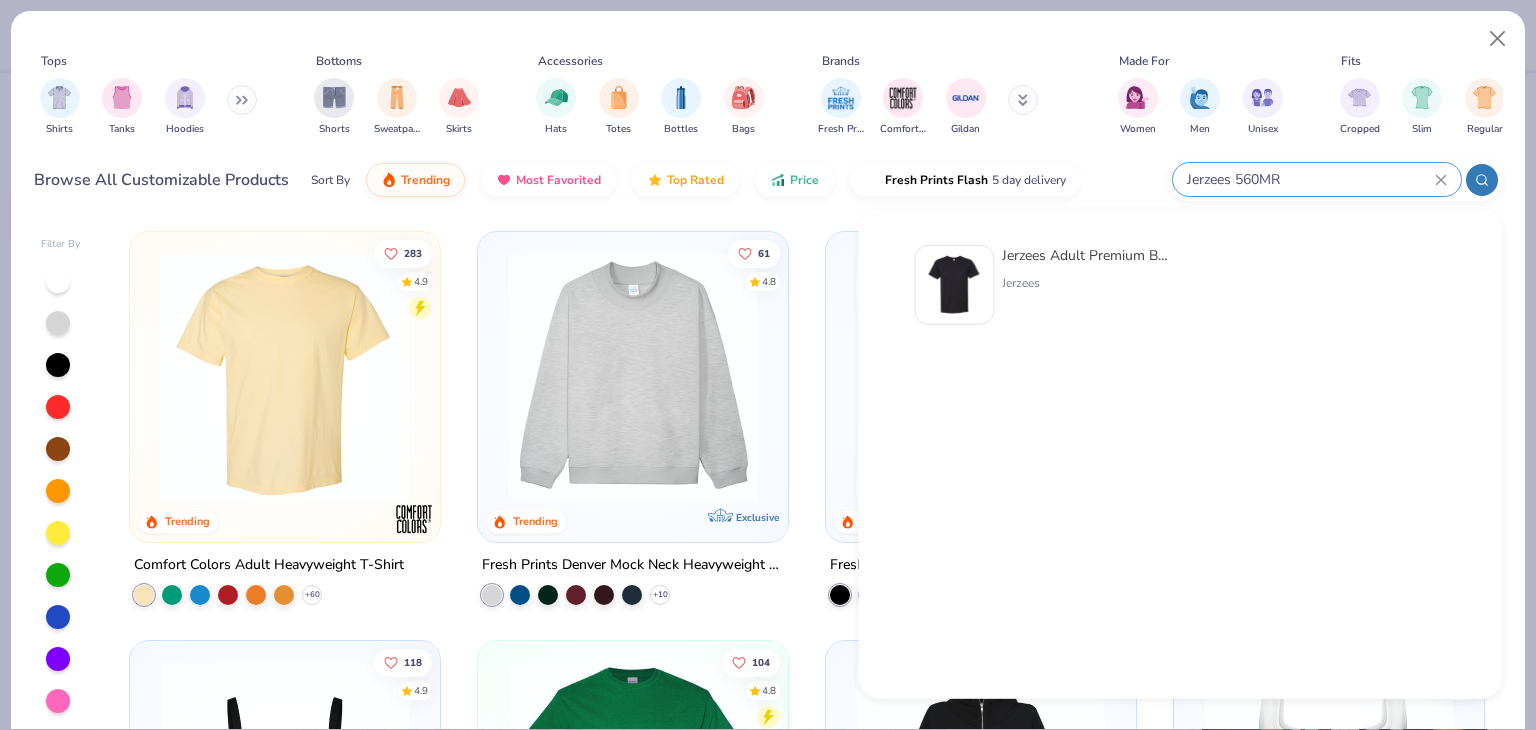type 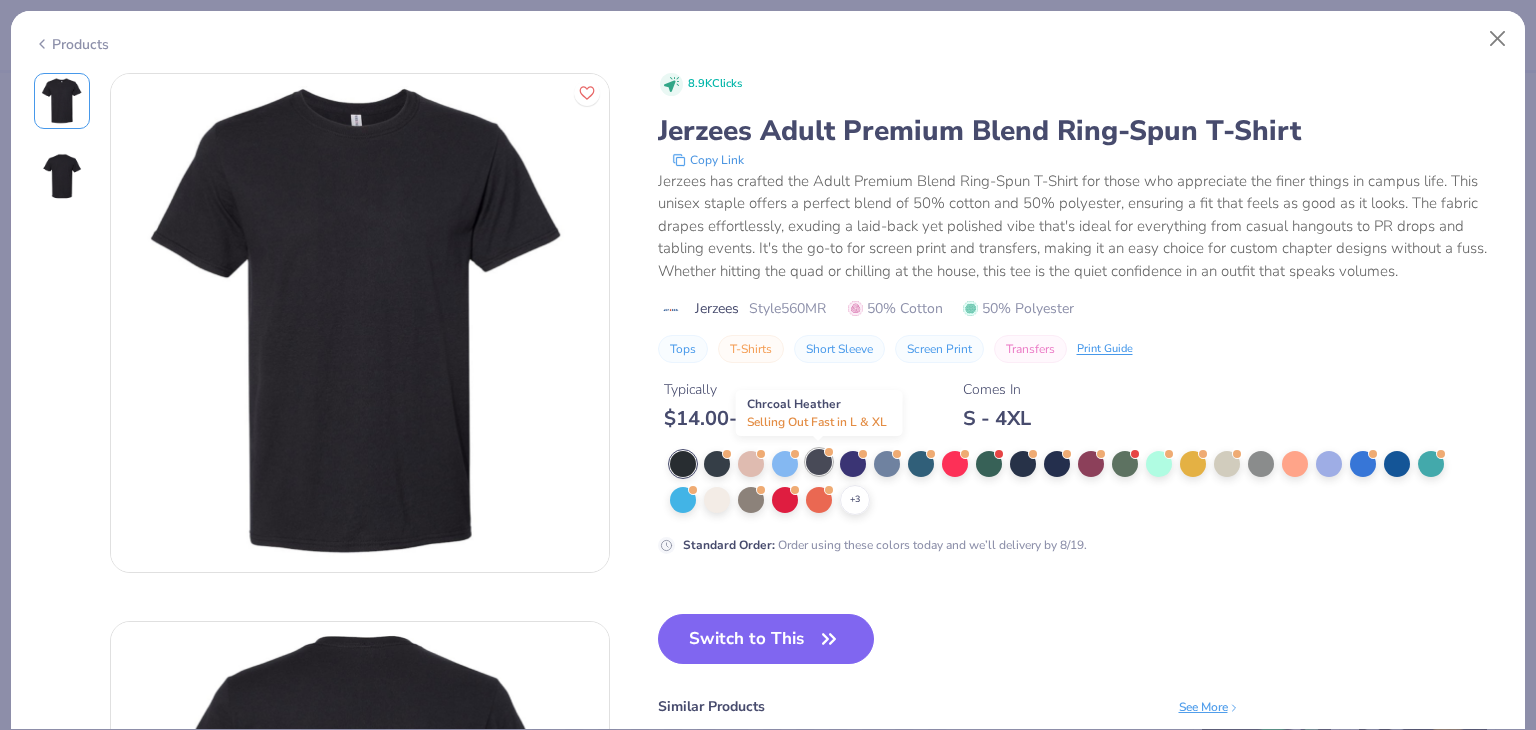 click at bounding box center (819, 462) 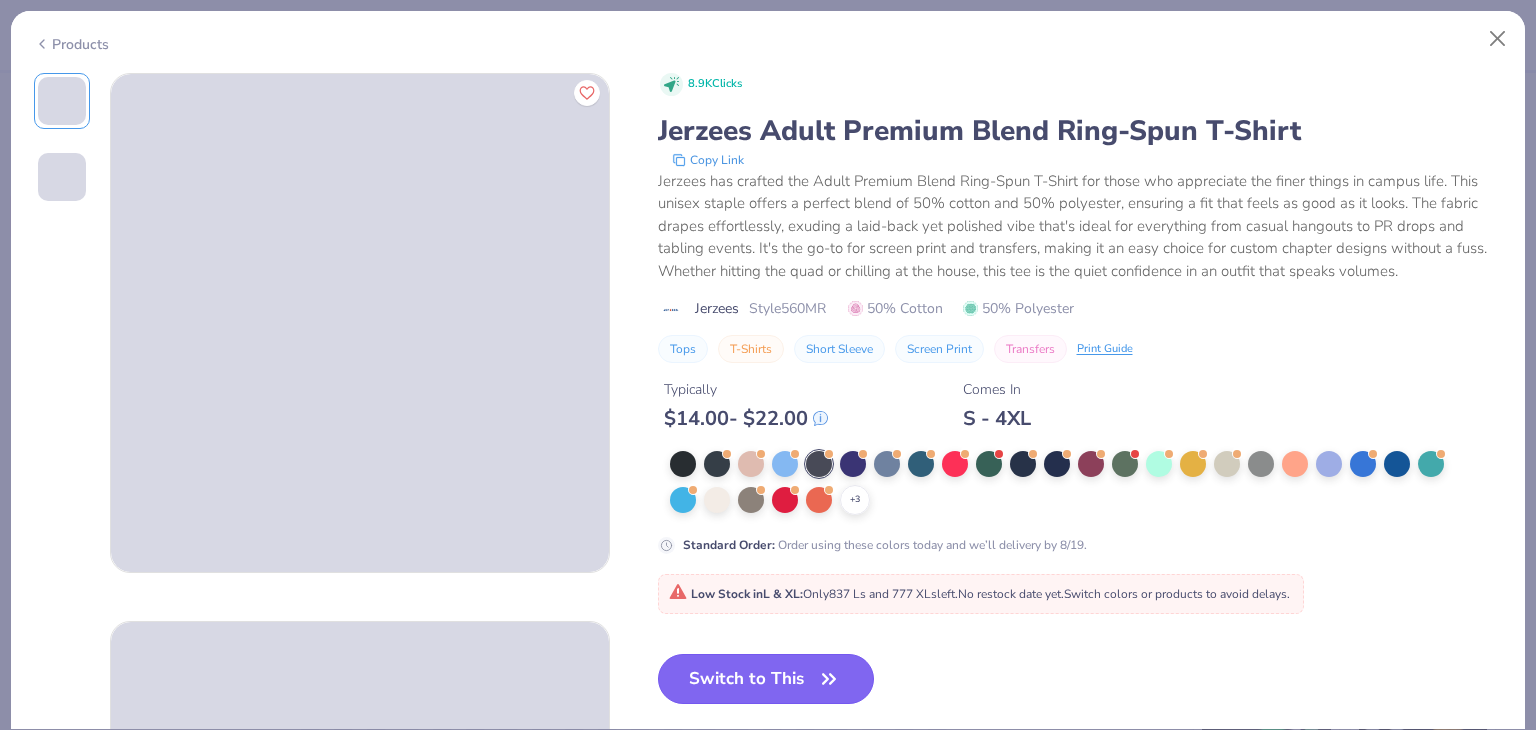 click on "Switch to This" at bounding box center [766, 679] 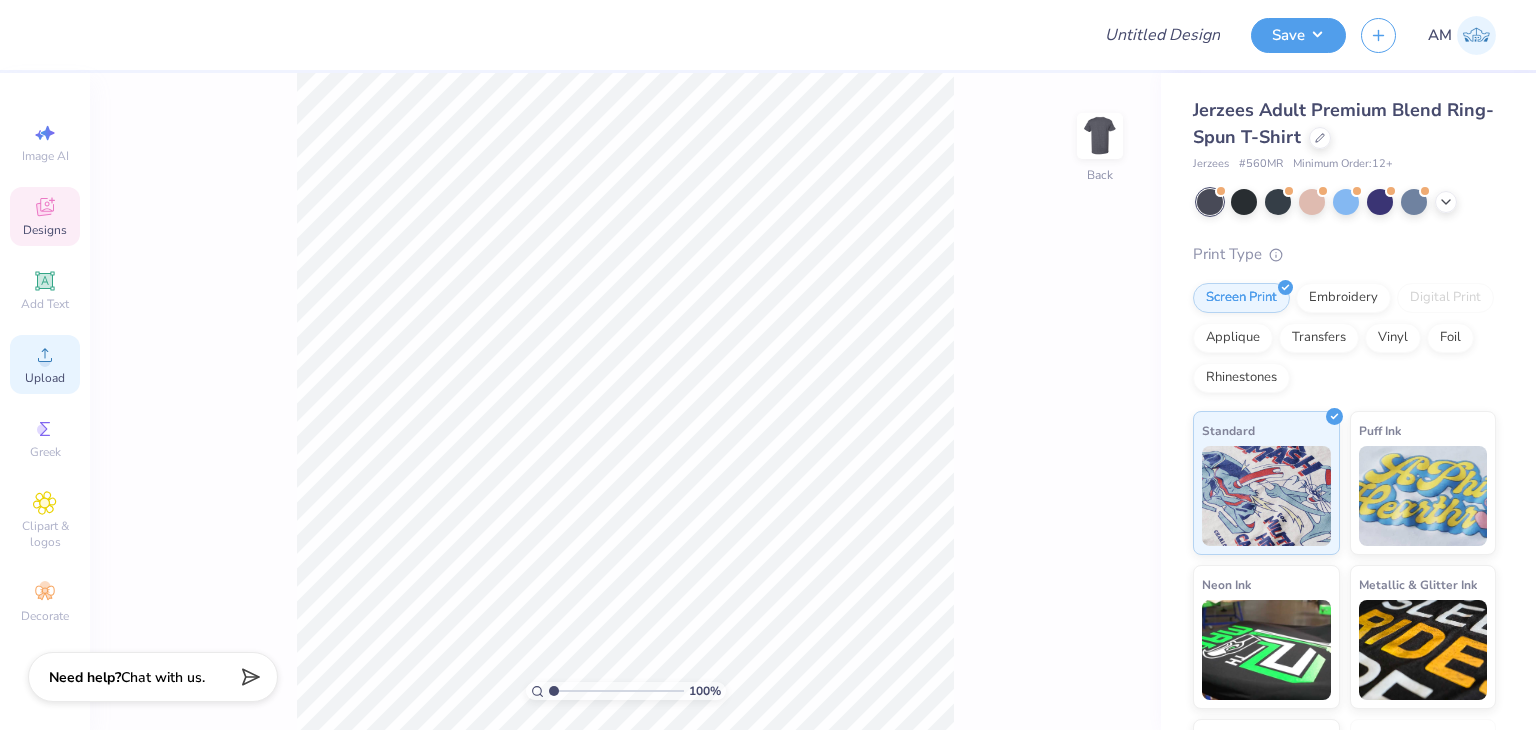 click on "Upload" at bounding box center [45, 378] 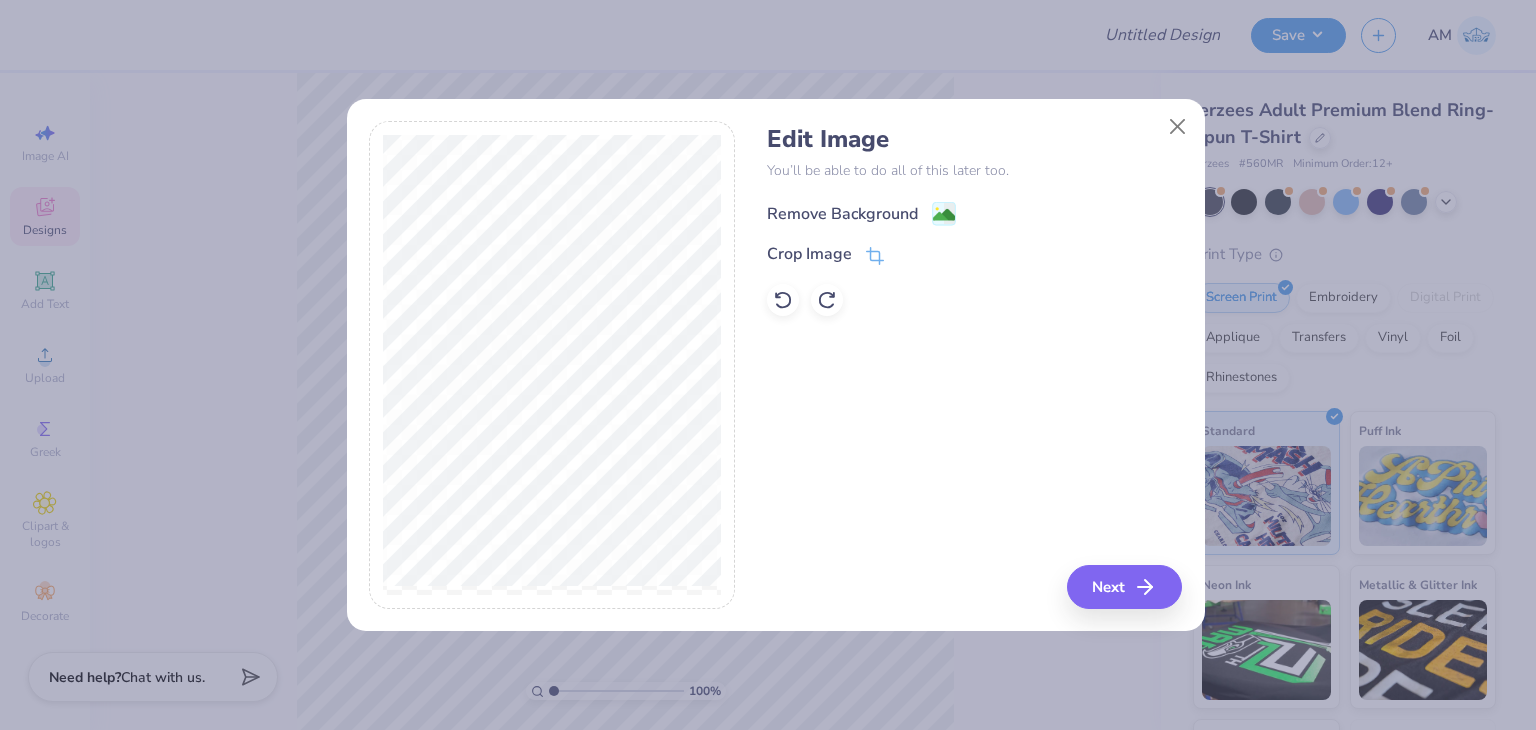 click on "Remove Background" at bounding box center (842, 214) 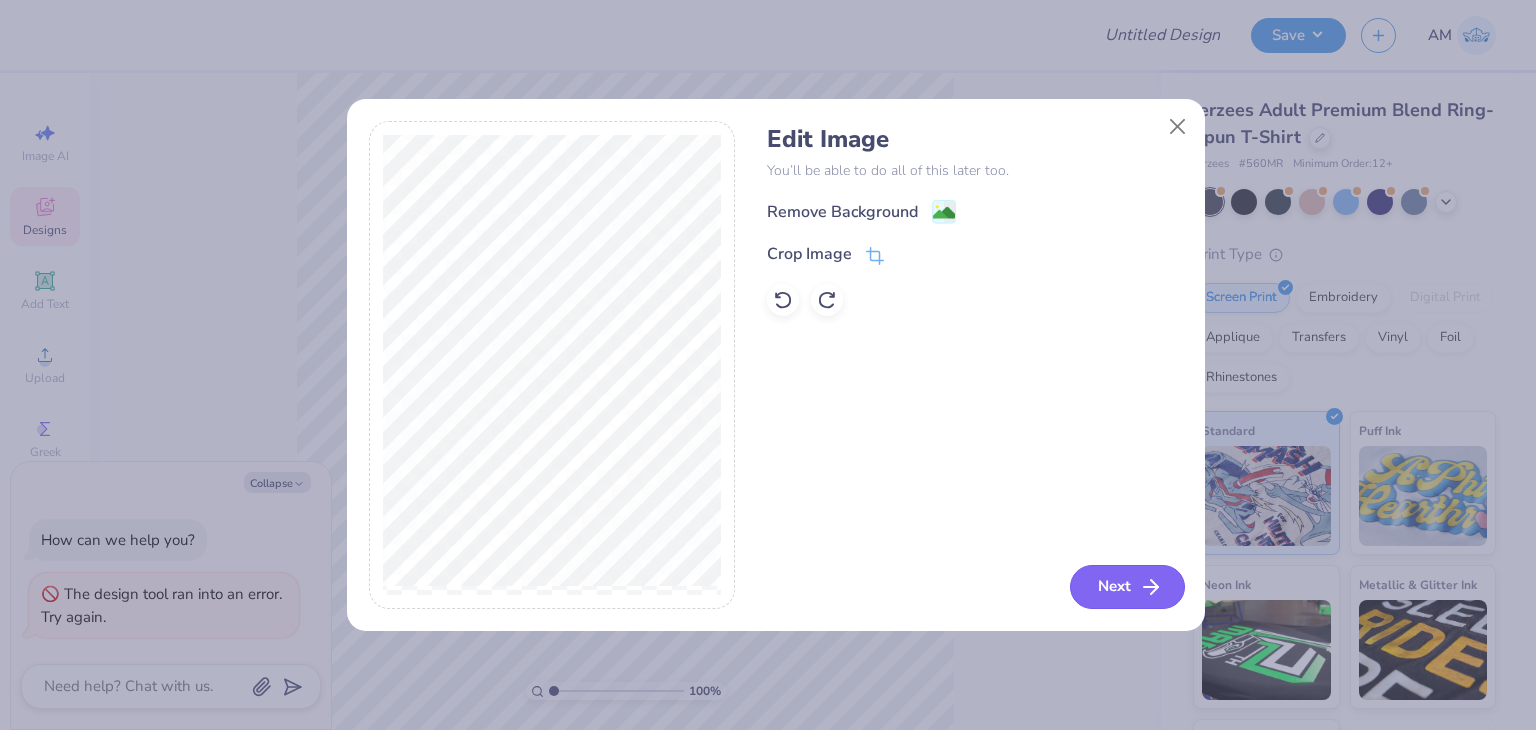 click on "Next" at bounding box center [1127, 587] 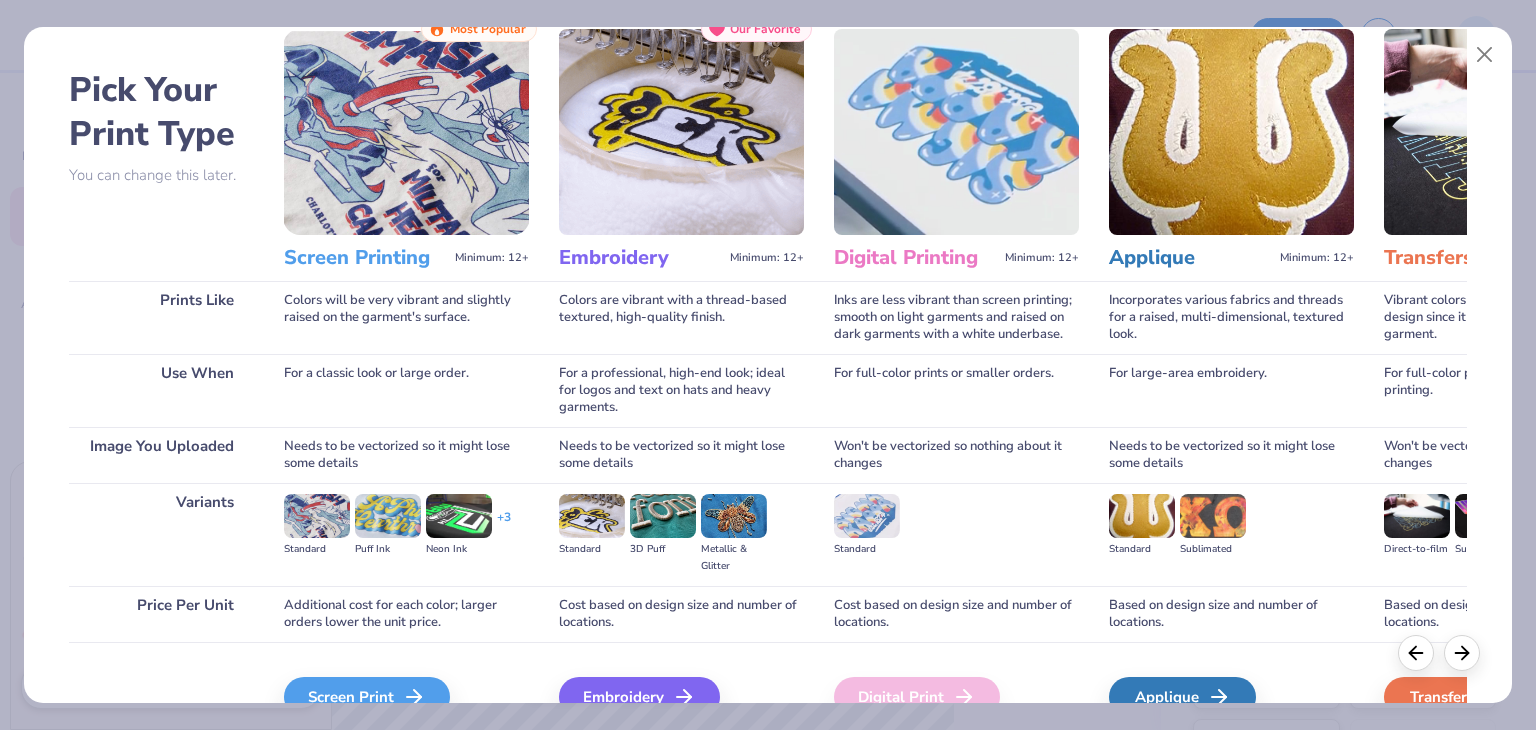 scroll, scrollTop: 167, scrollLeft: 0, axis: vertical 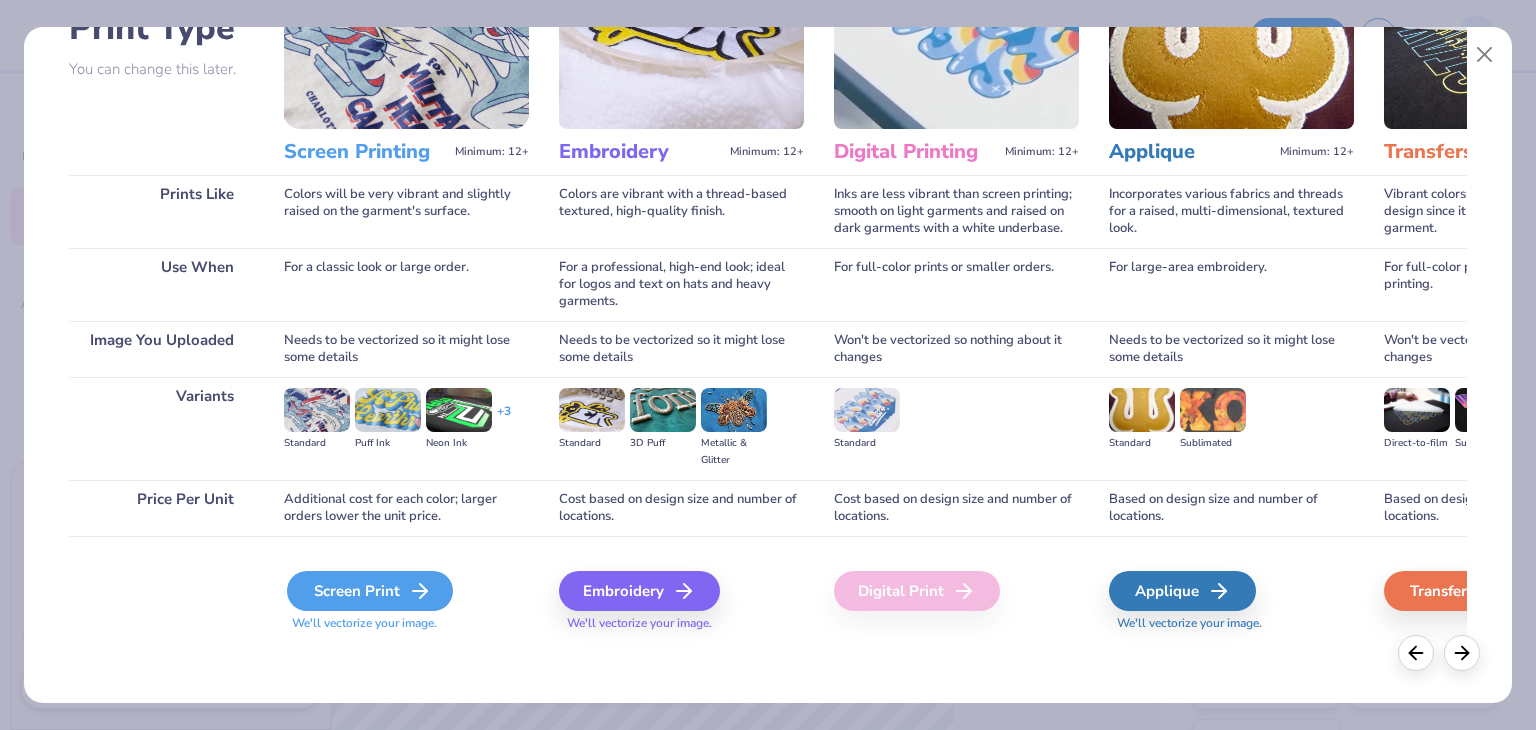 click on "Screen Print" at bounding box center (370, 591) 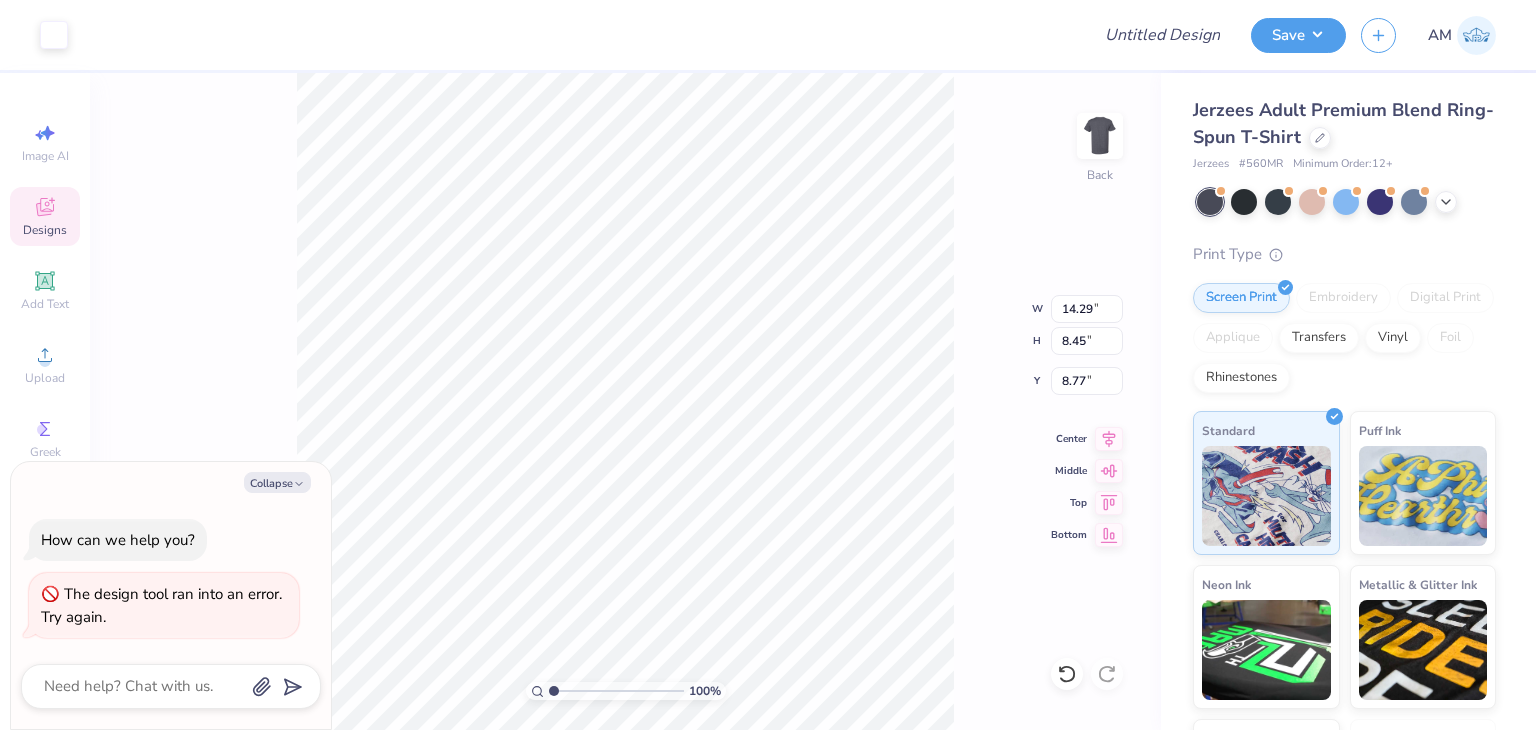 type on "x" 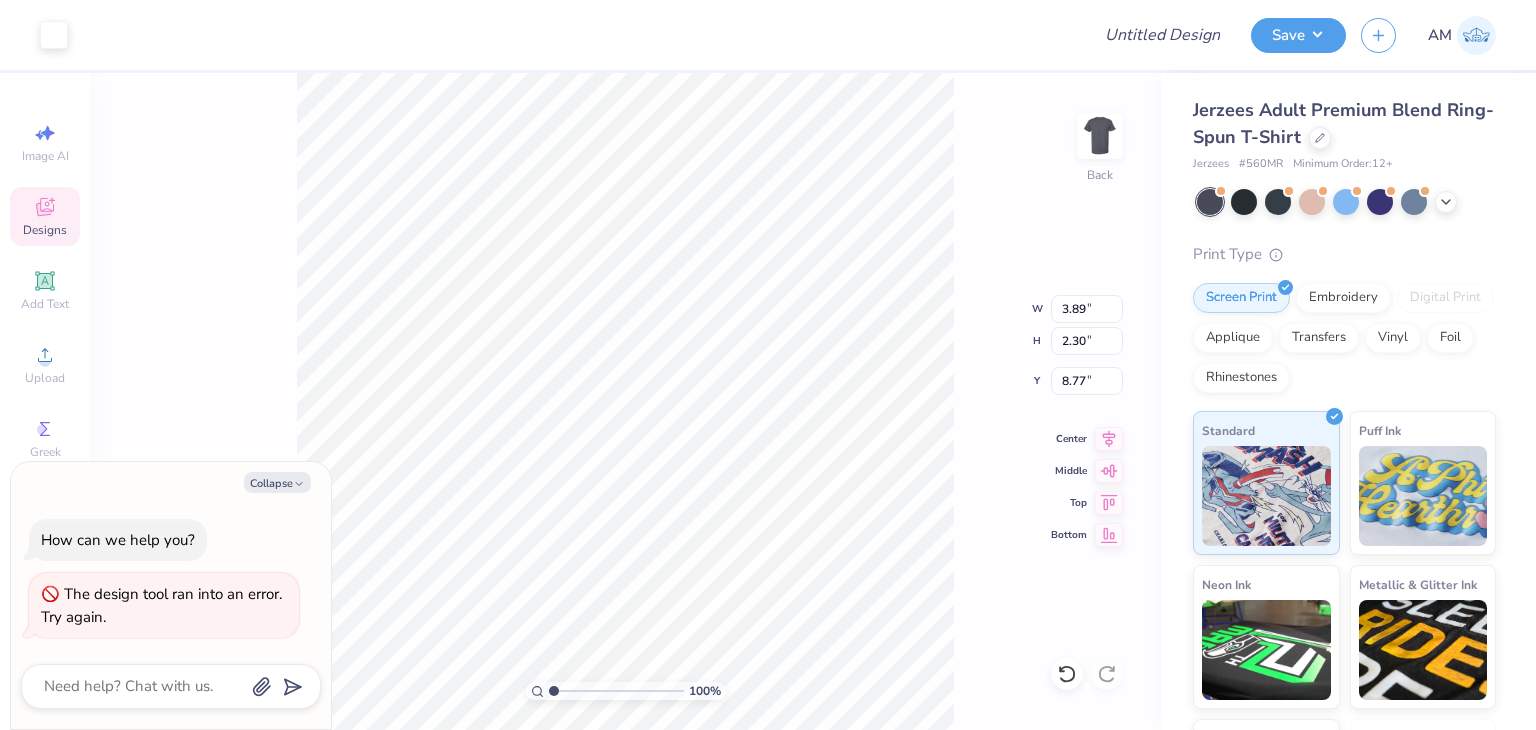 type on "x" 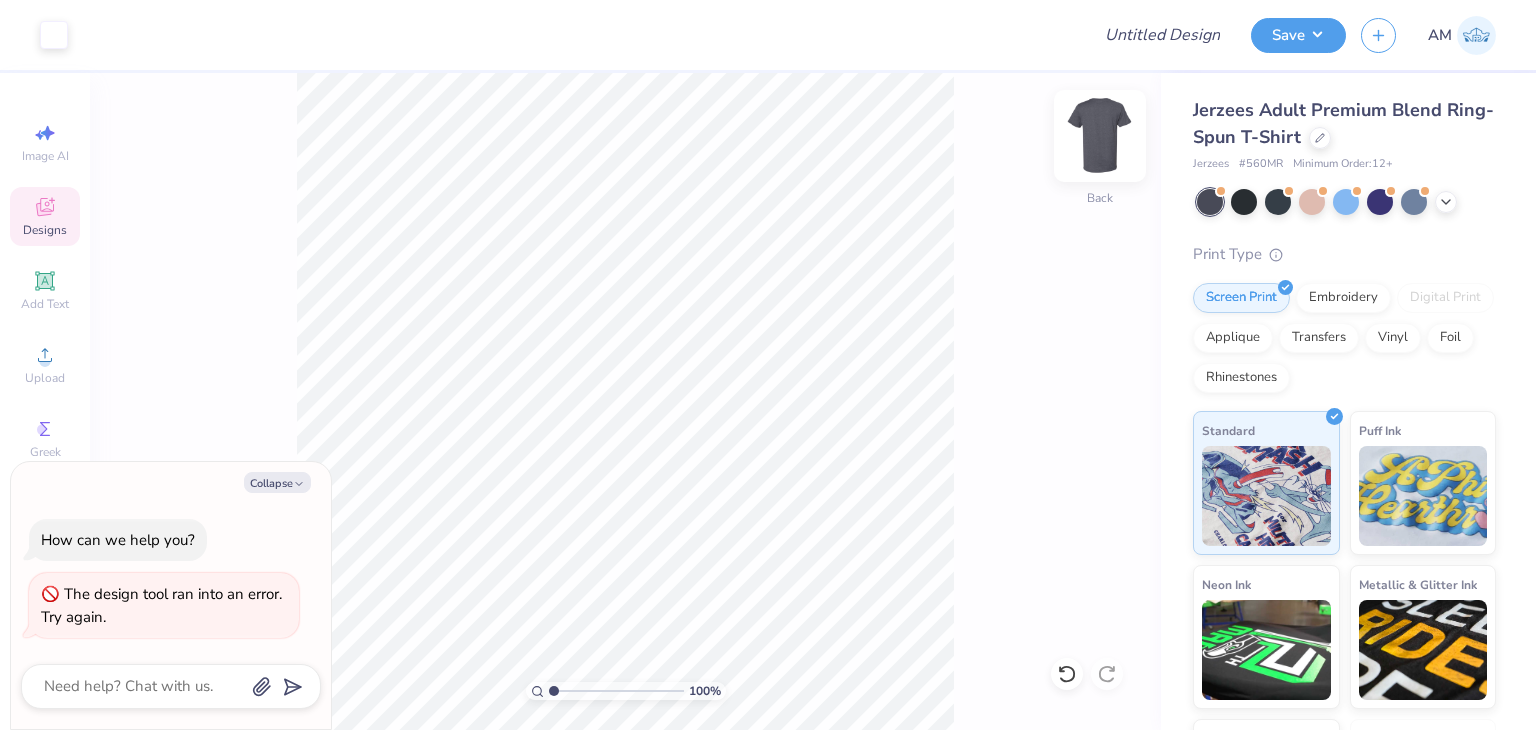 click at bounding box center (1100, 136) 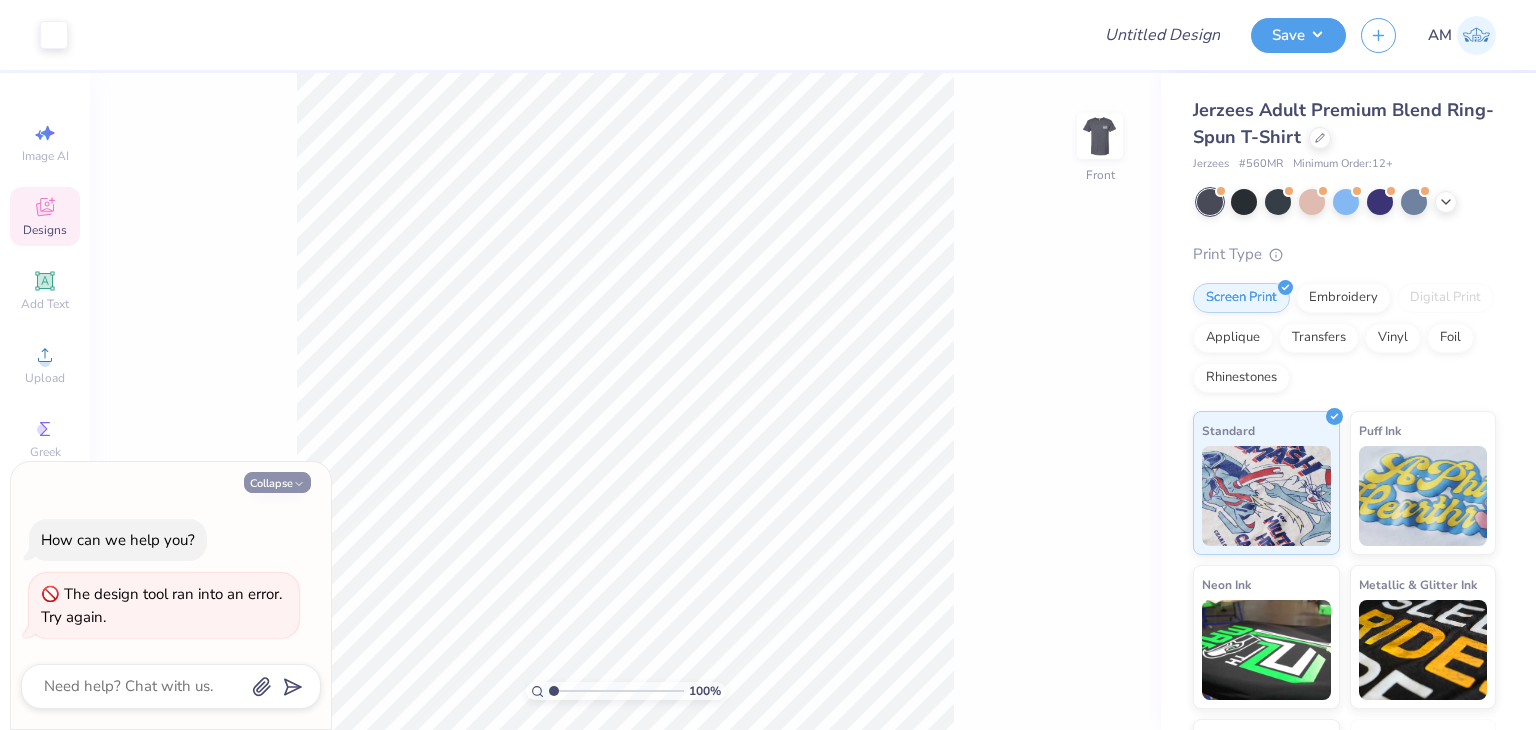 click 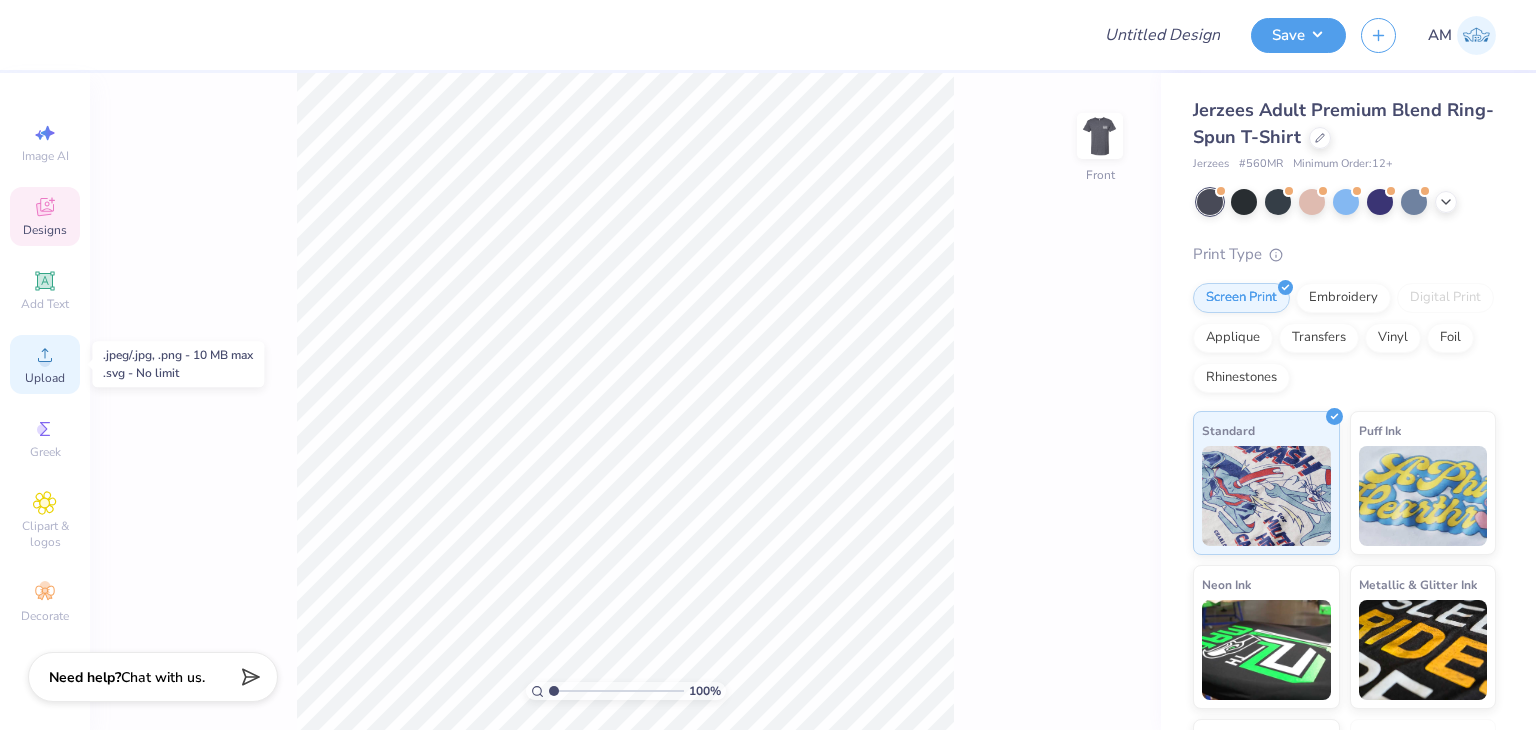 click on "Upload" at bounding box center (45, 364) 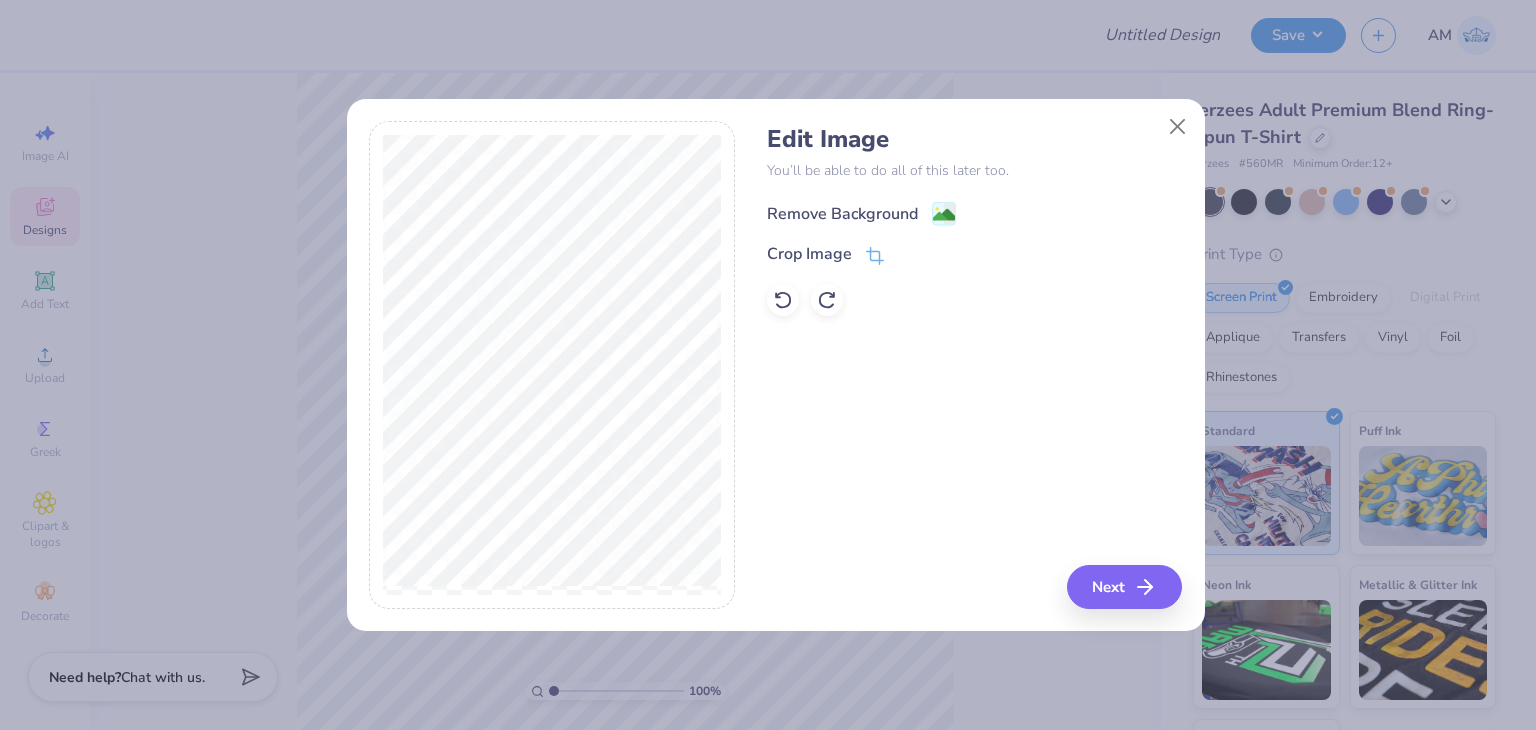 click on "Remove Background" at bounding box center (842, 214) 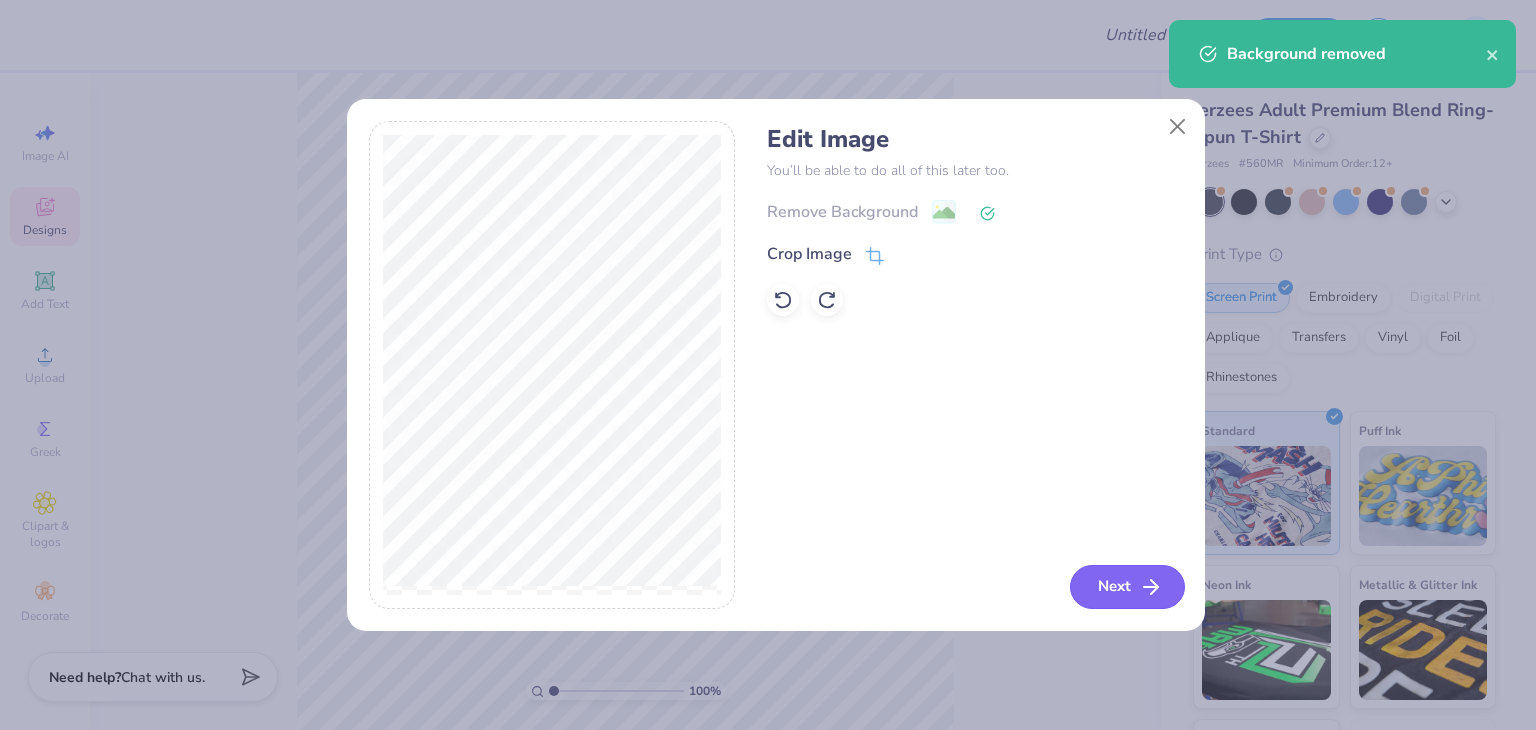 click on "Next" at bounding box center (1127, 587) 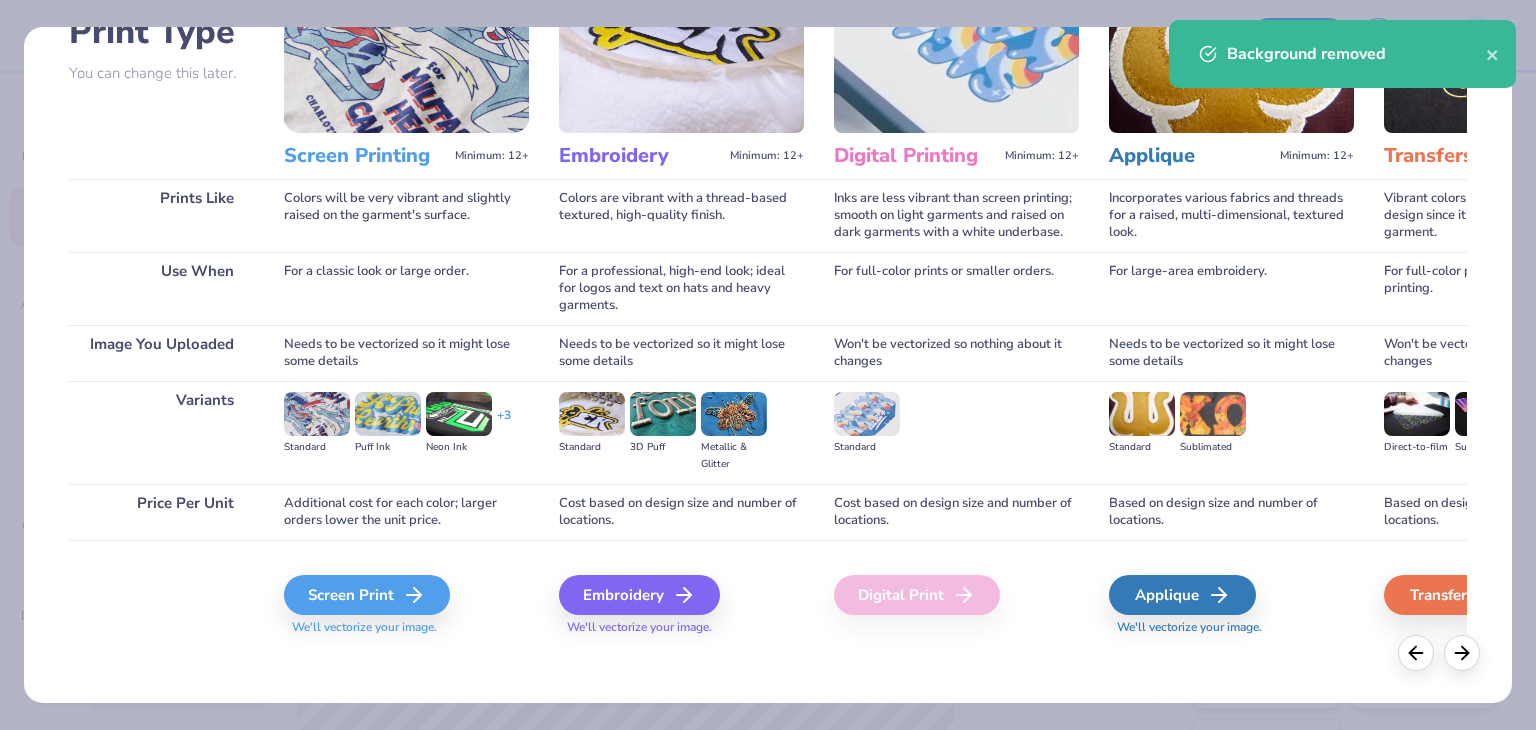 scroll, scrollTop: 167, scrollLeft: 0, axis: vertical 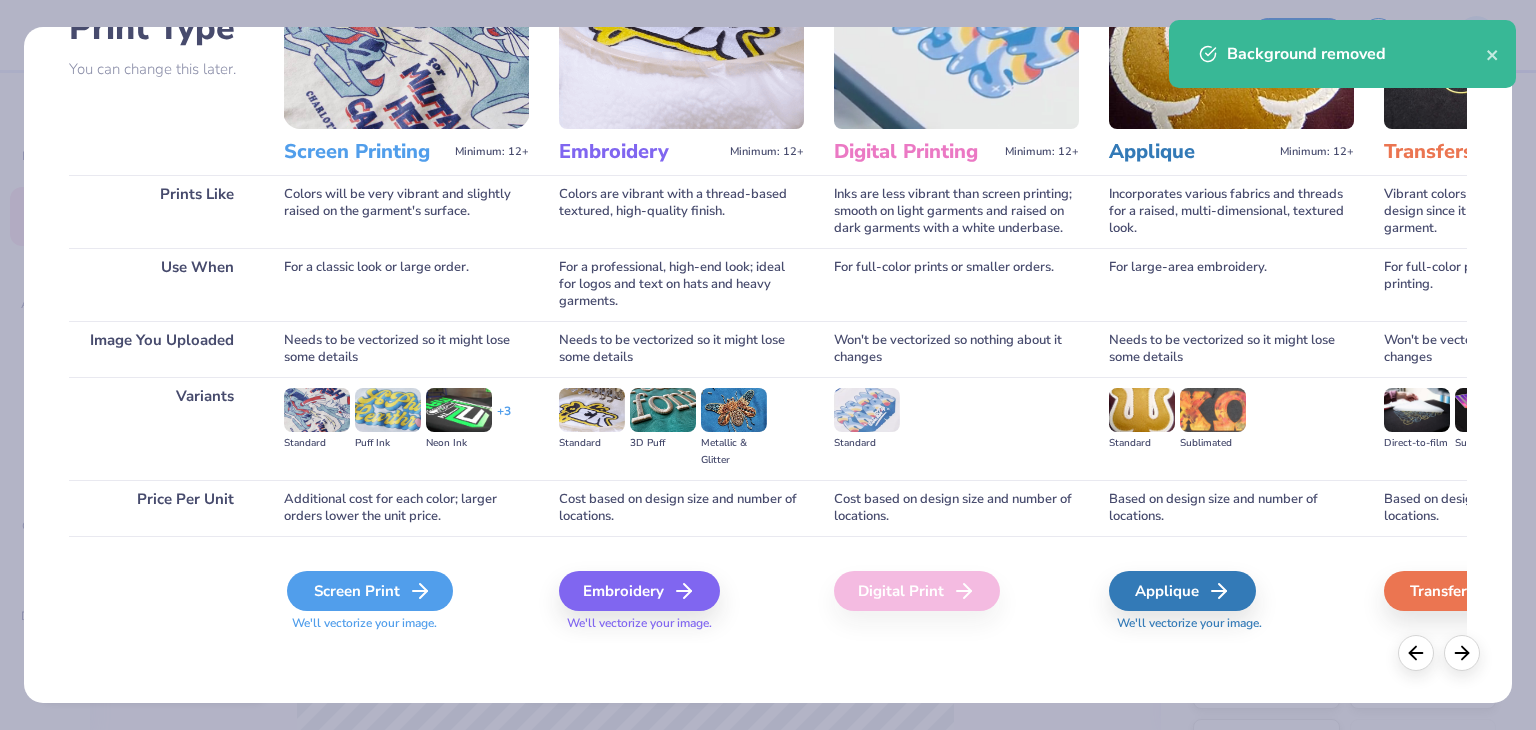 click on "Screen Print" at bounding box center [370, 591] 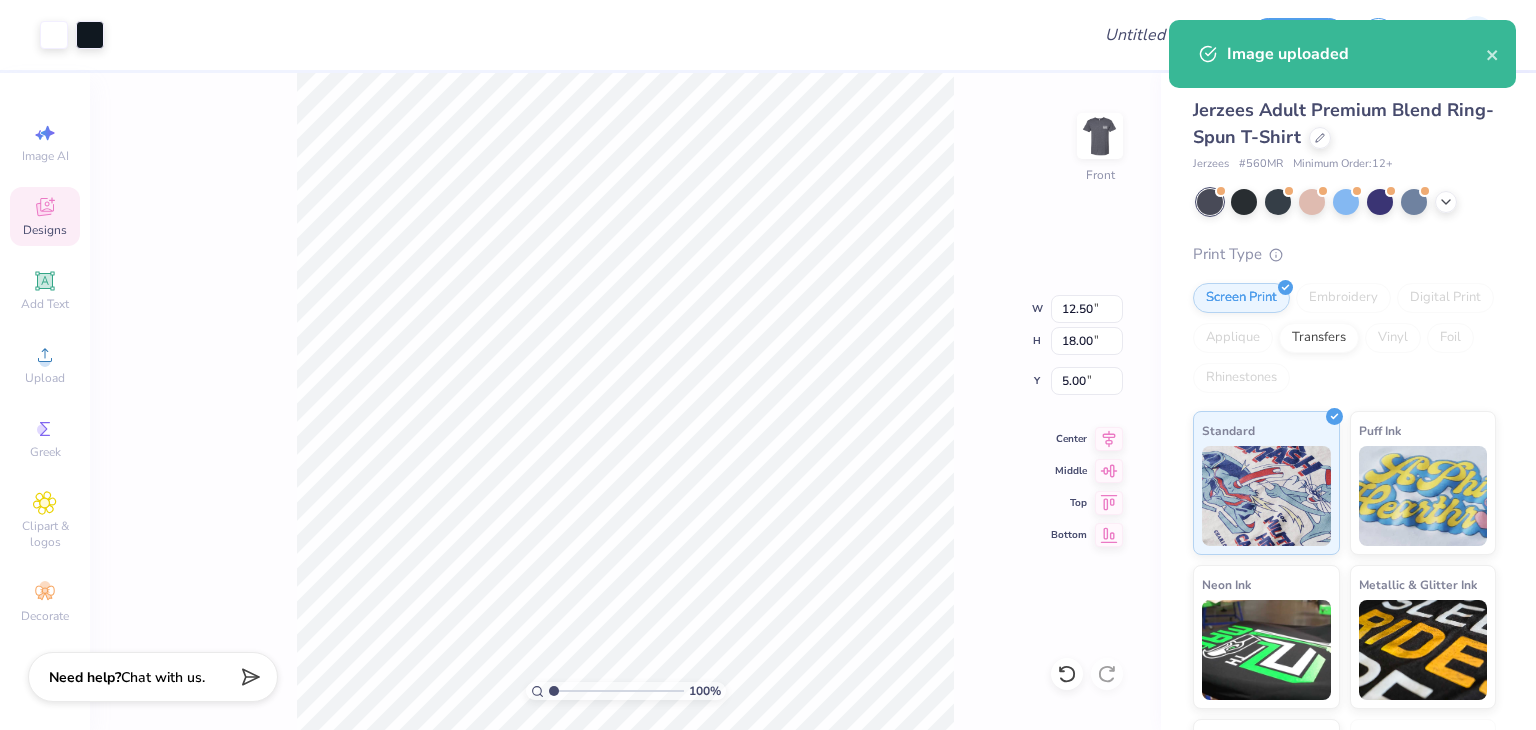 type on "11.20" 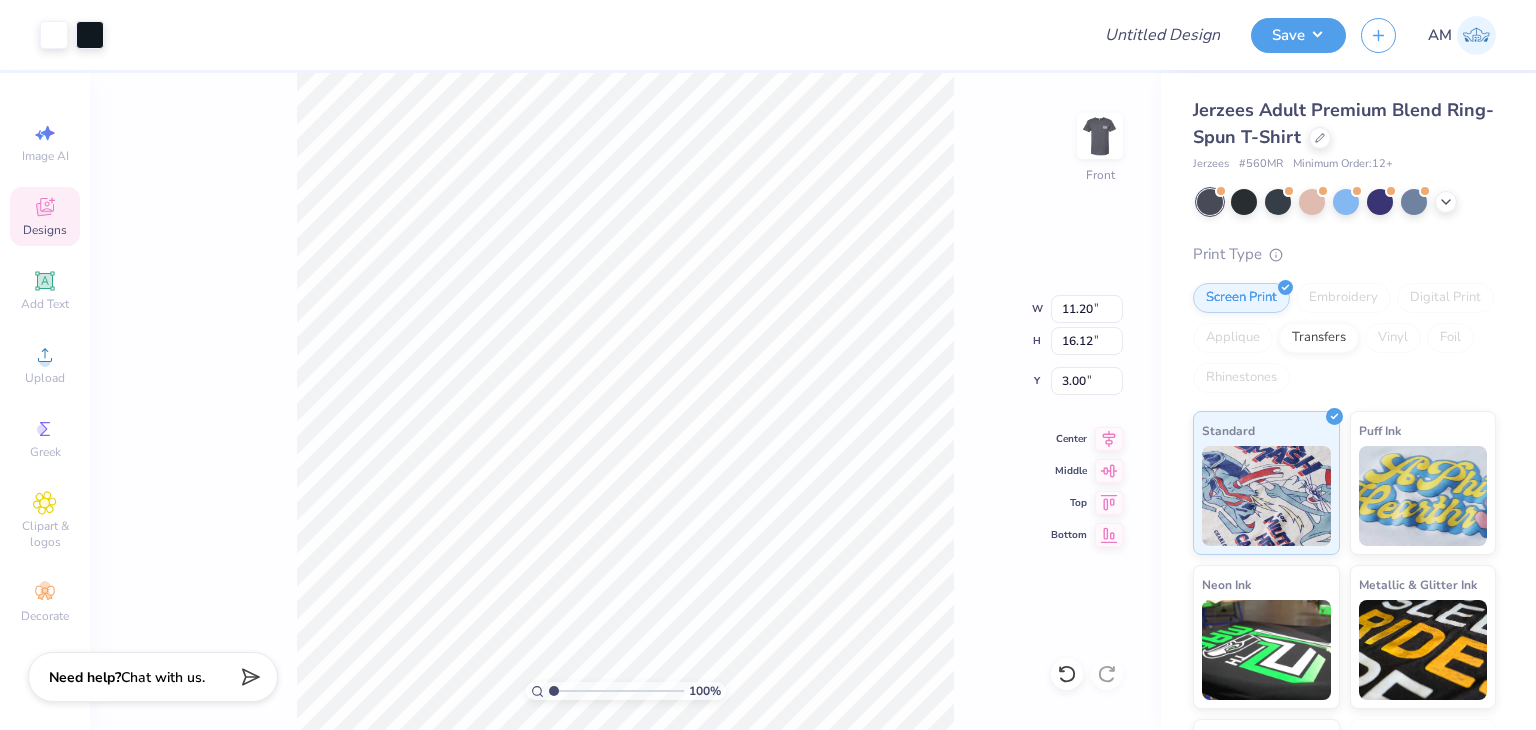 type on "3.00" 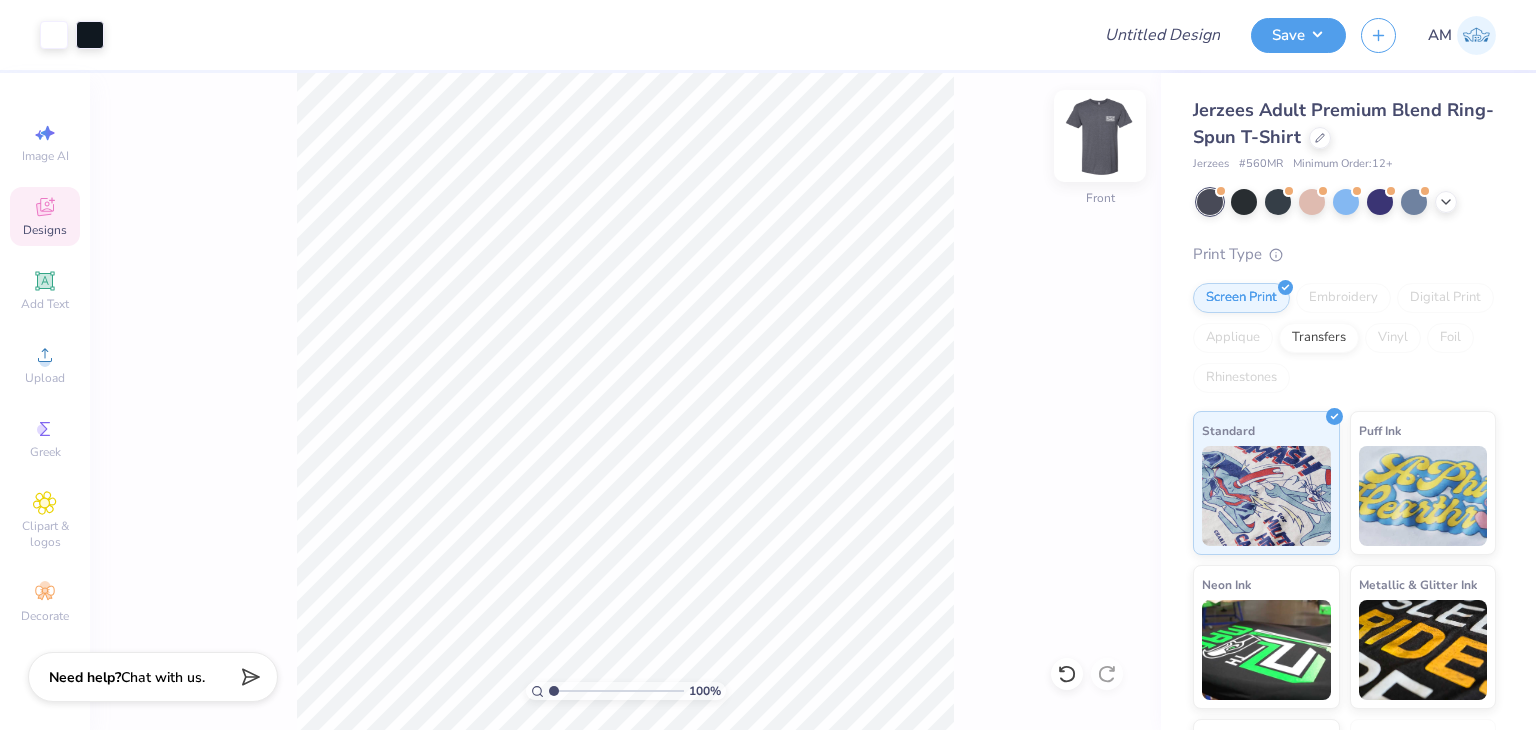 click at bounding box center (1100, 136) 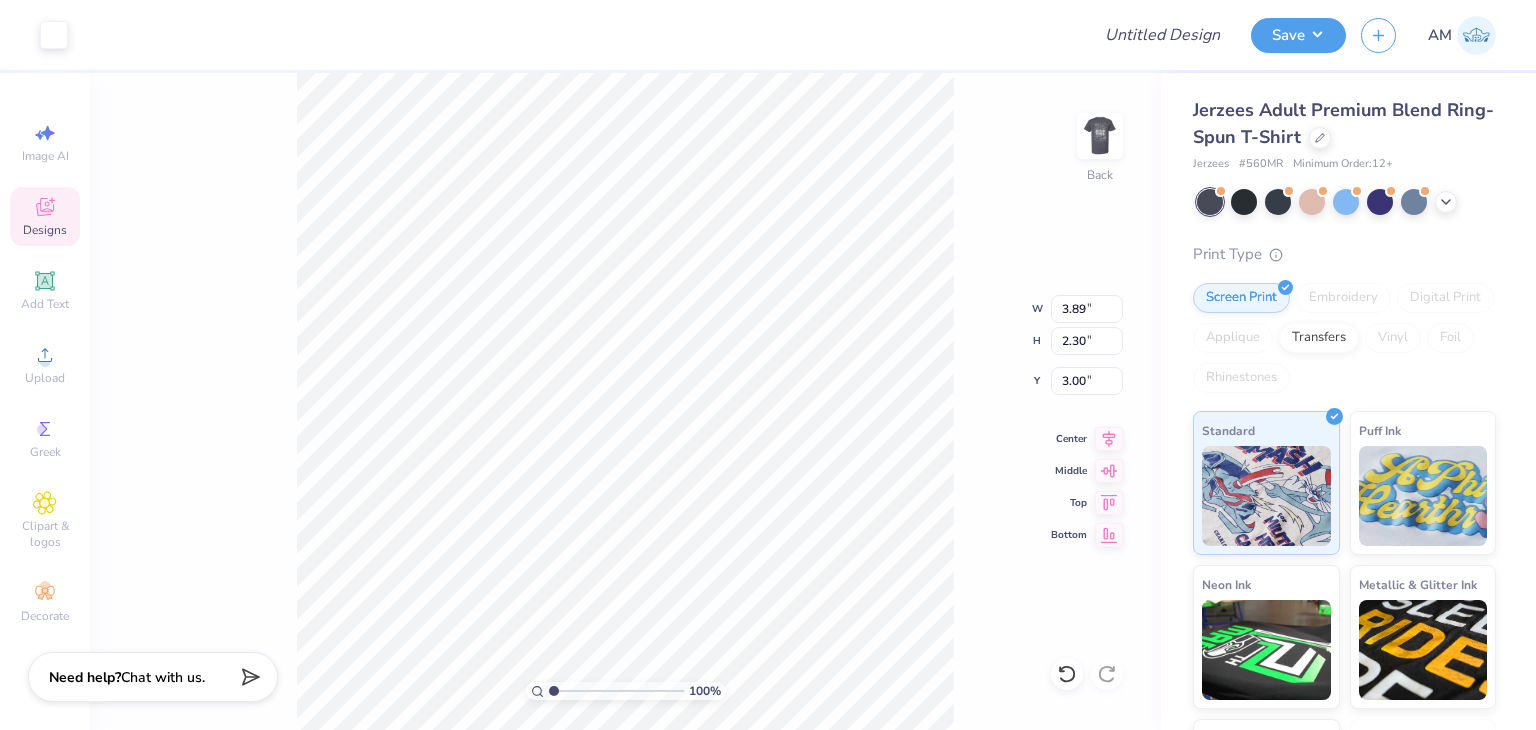 type on "10.24" 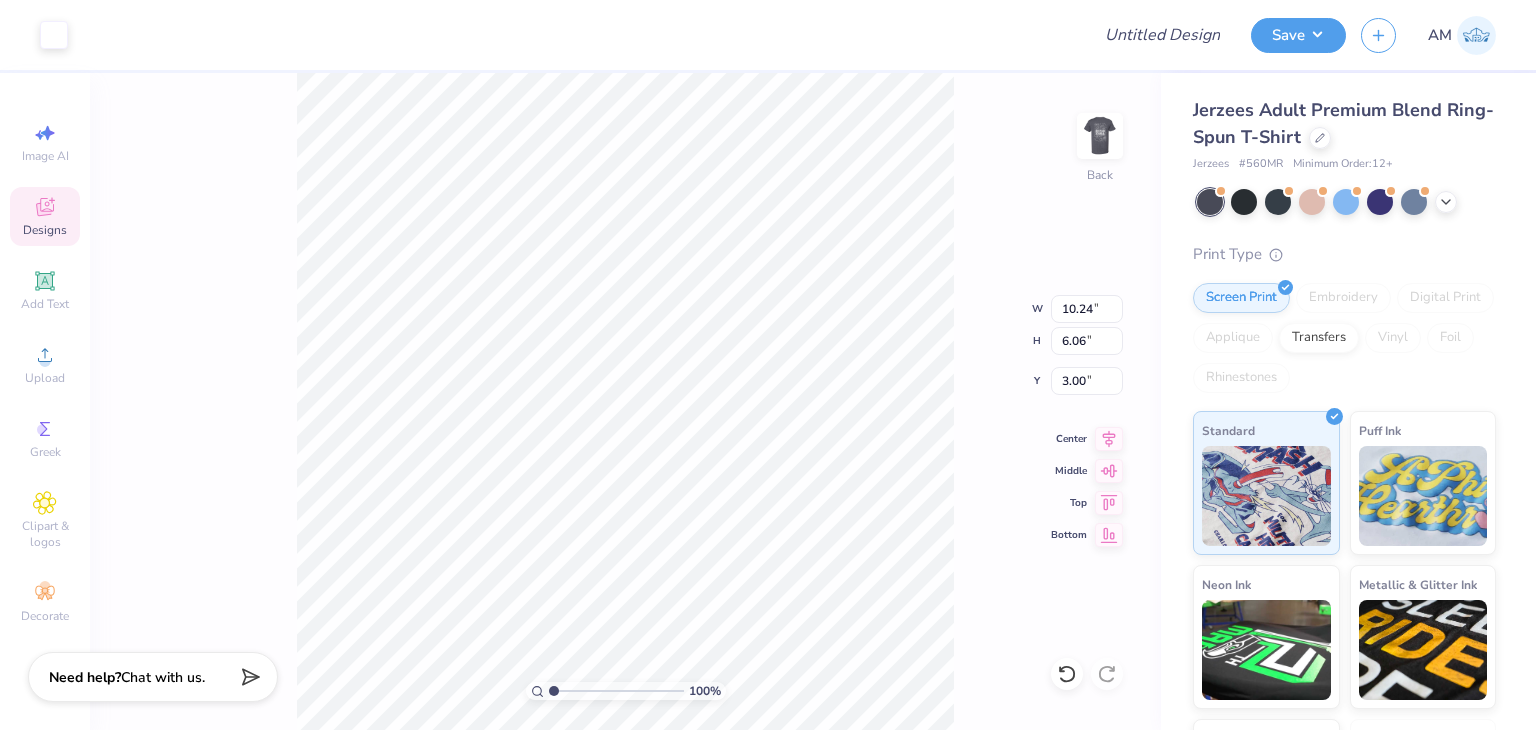 type on "10.59" 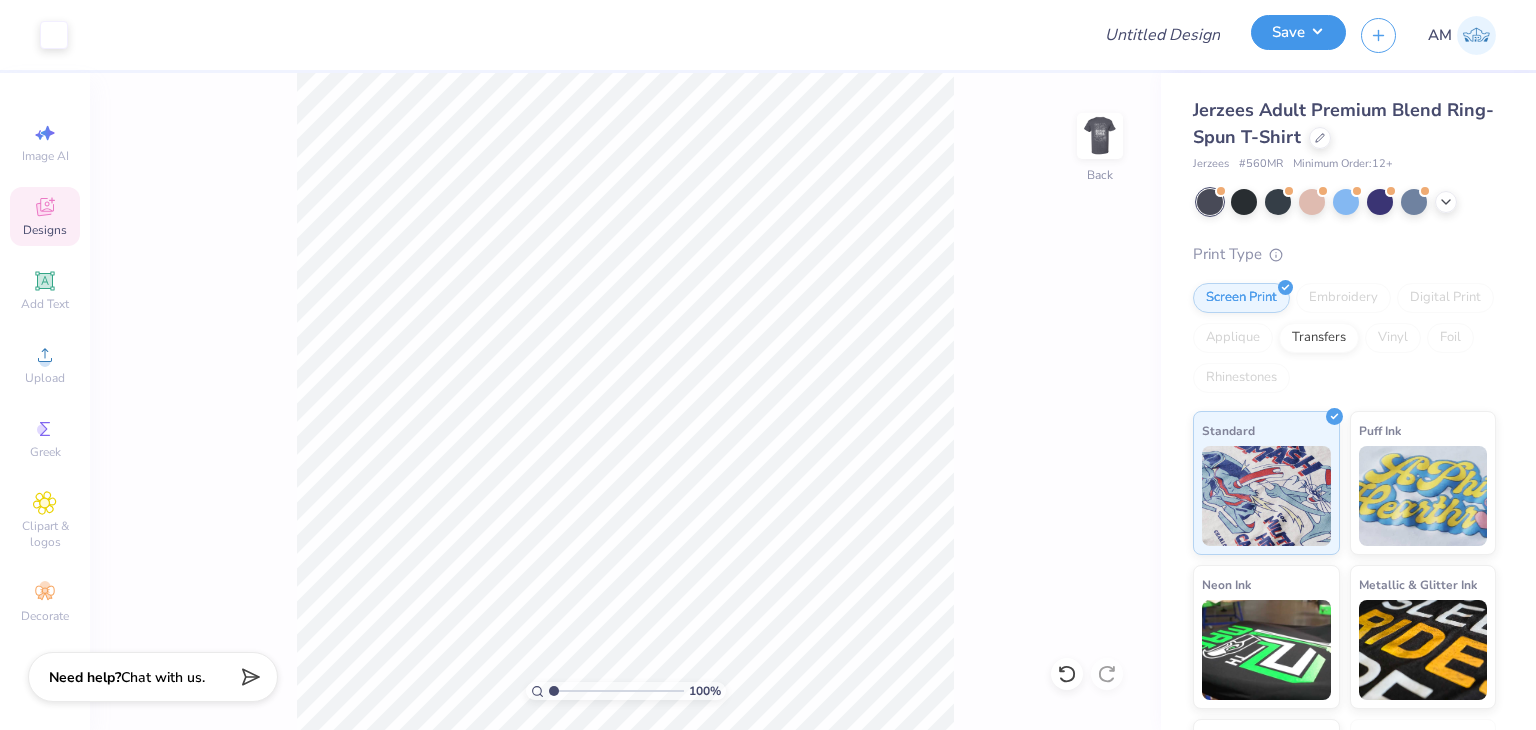click on "Save" at bounding box center [1298, 32] 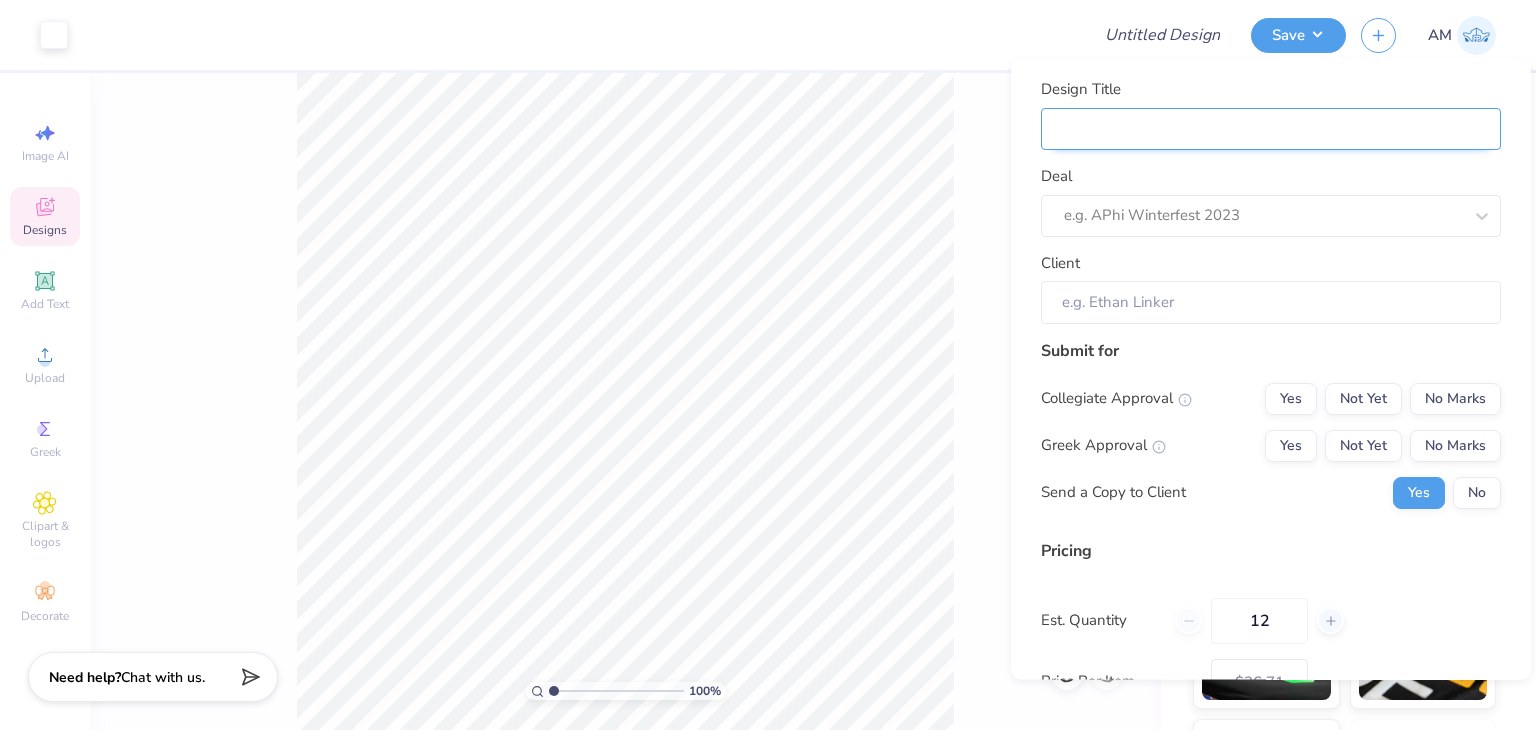 click on "Design Title" at bounding box center (1271, 129) 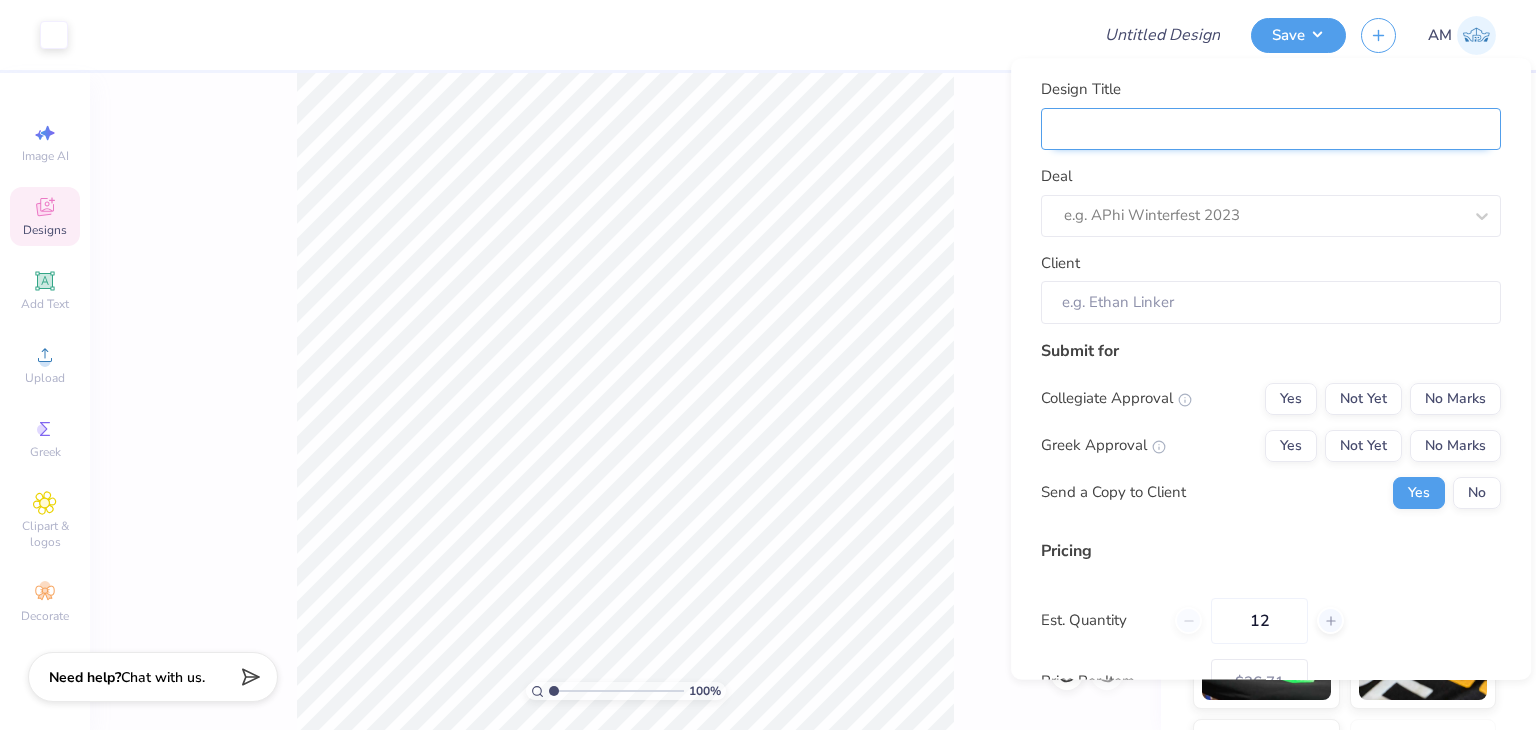 type on "S" 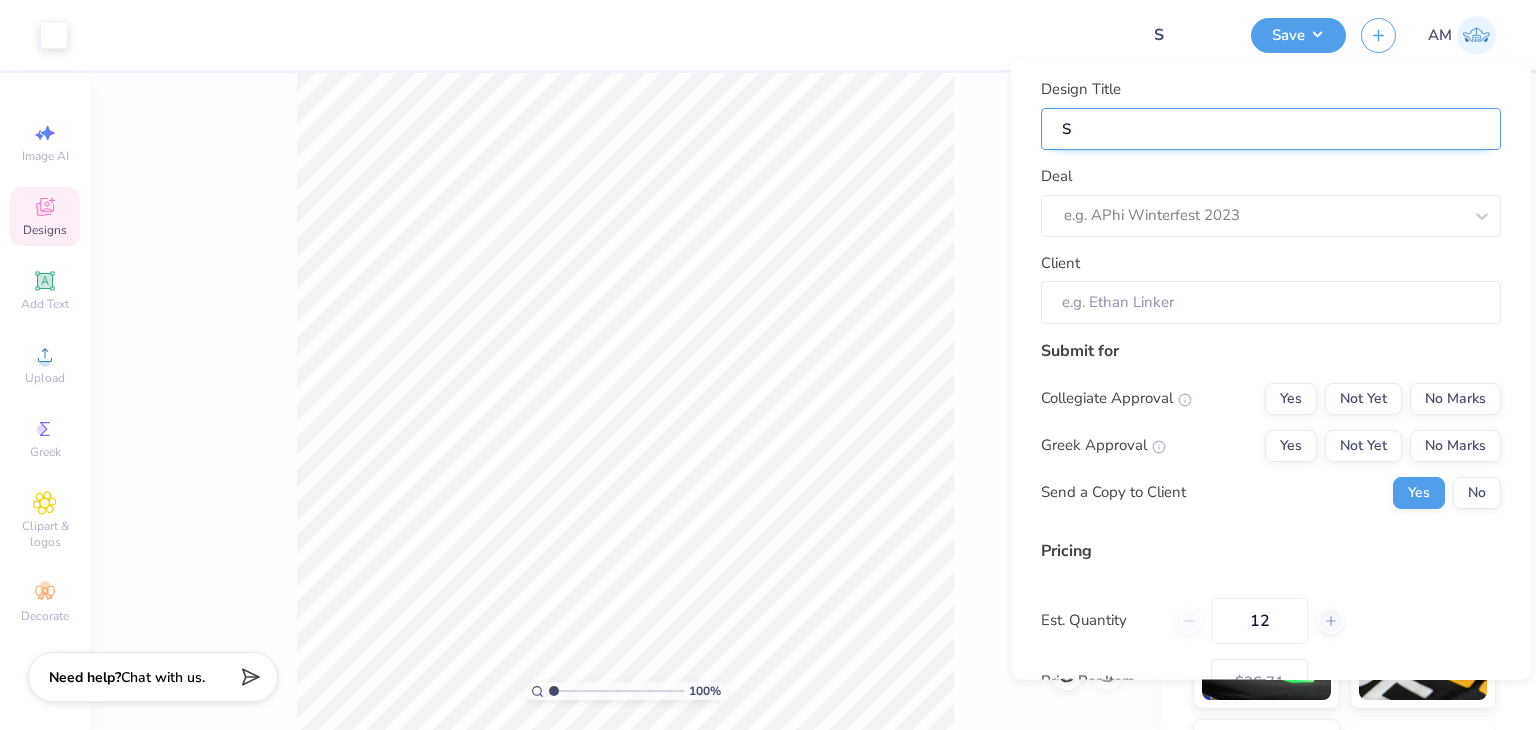 type on "SC" 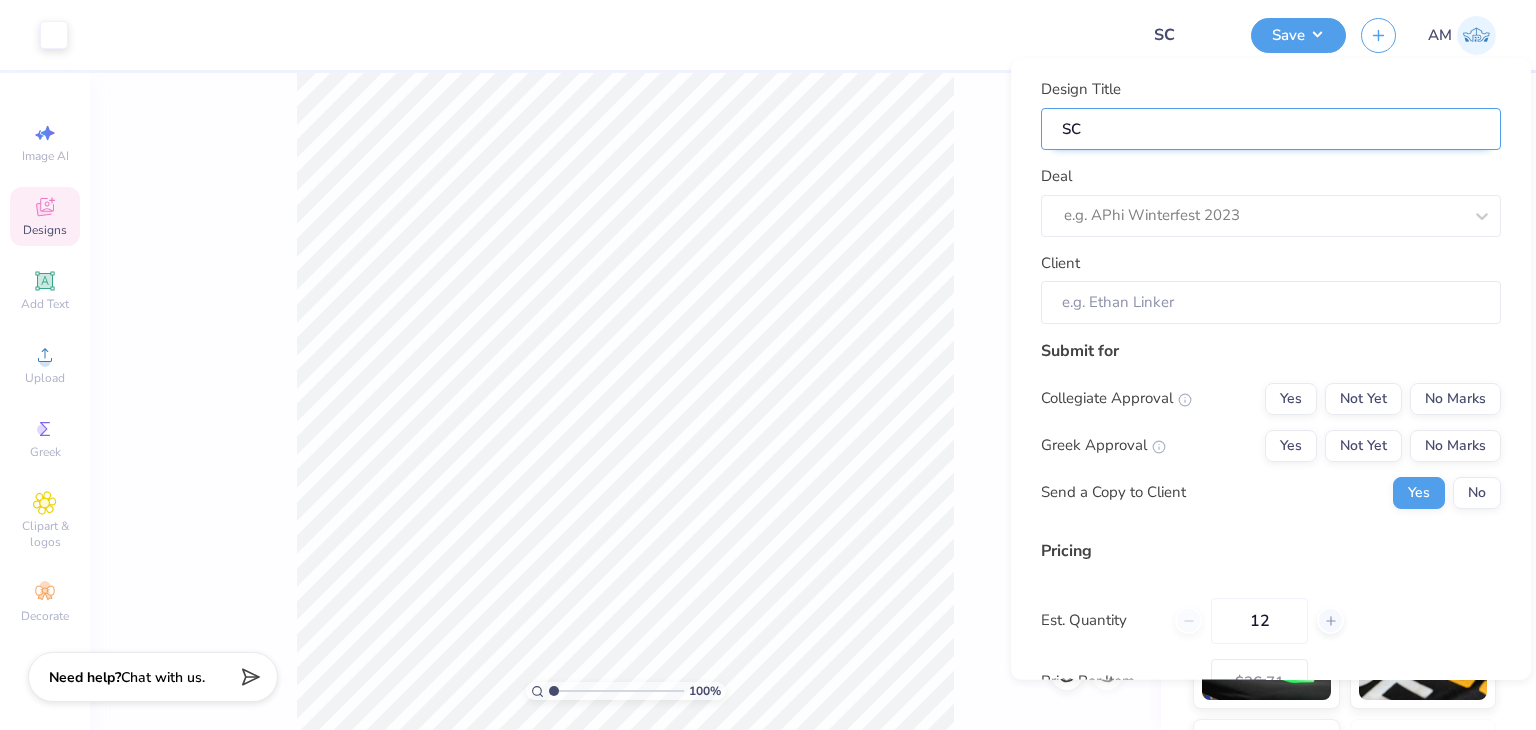 type on "SC" 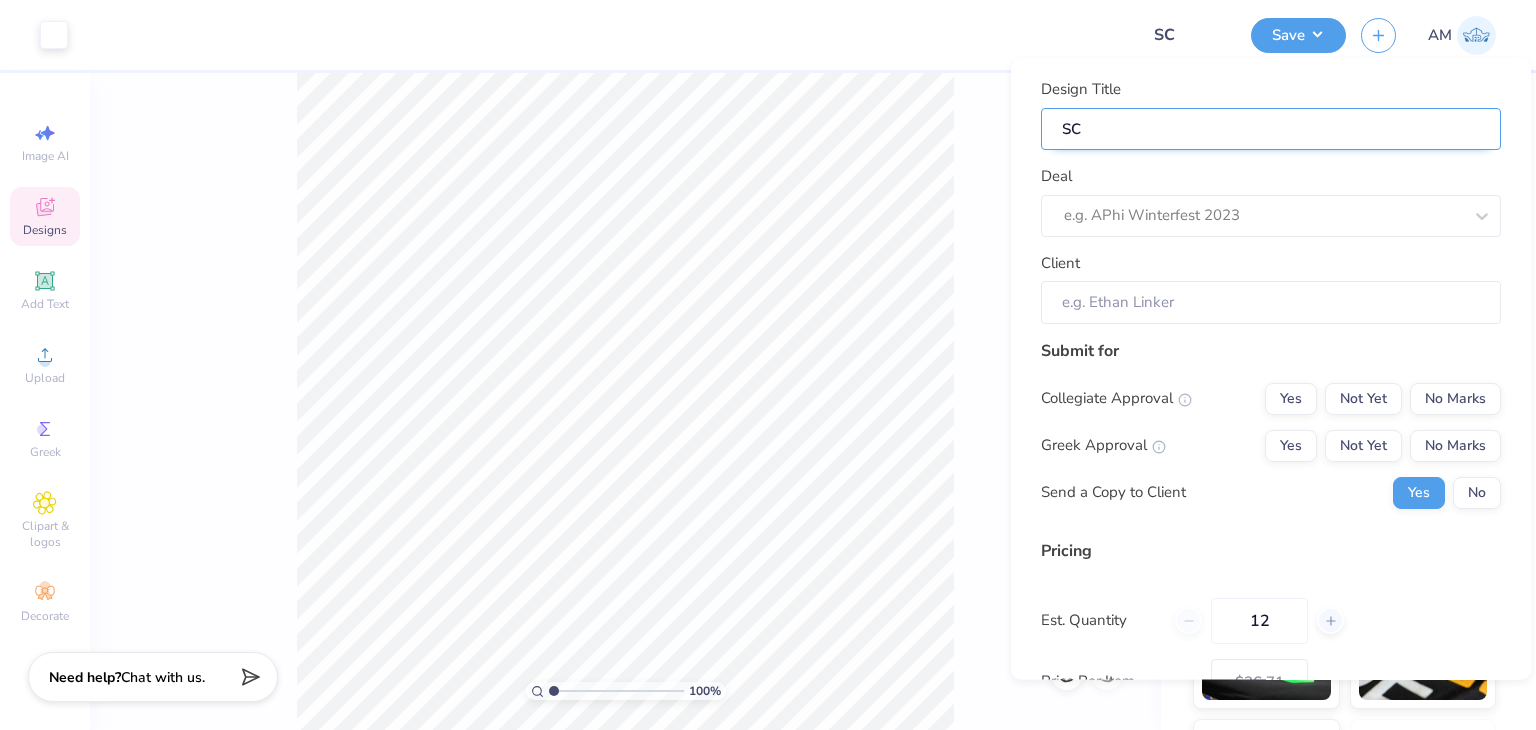 type on "SC R" 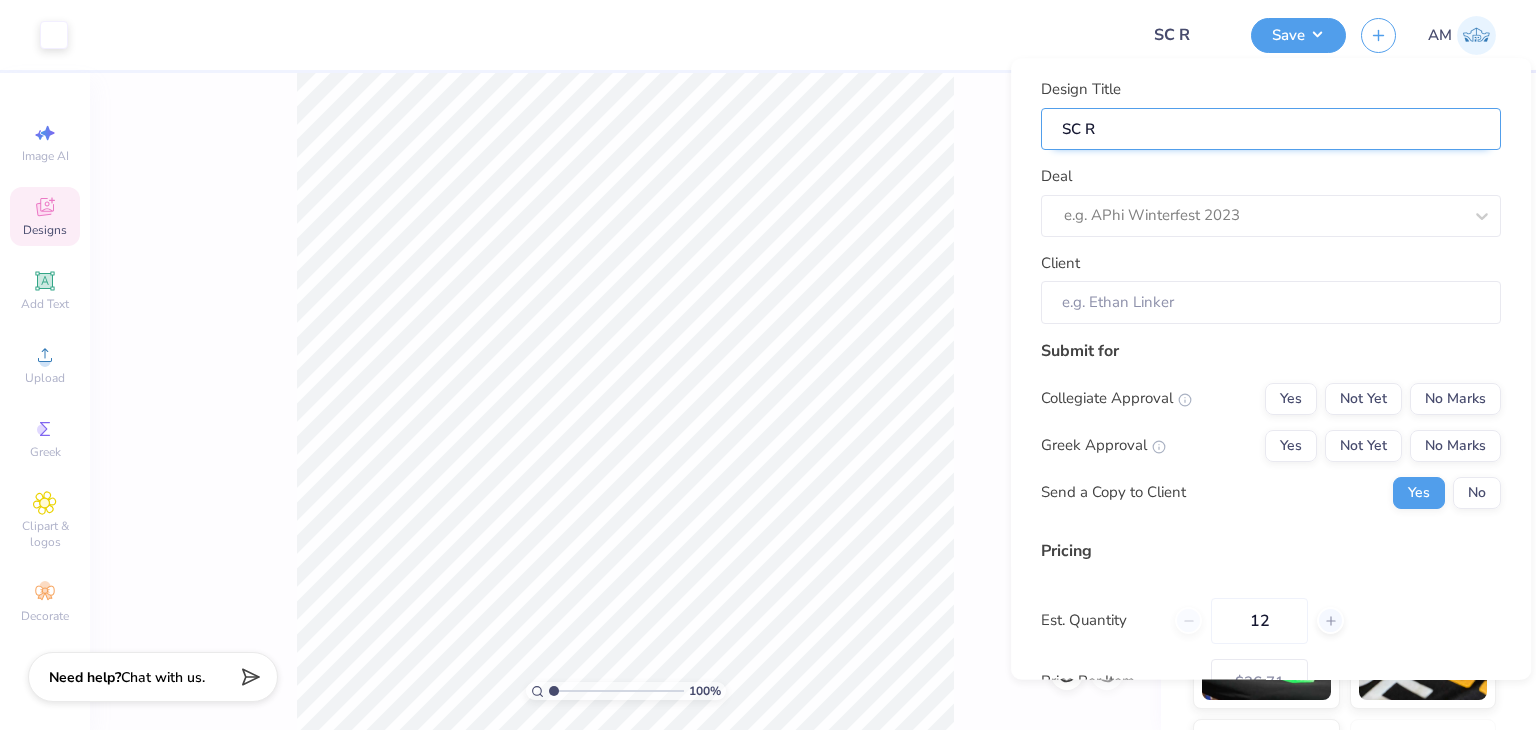 type on "SC Re" 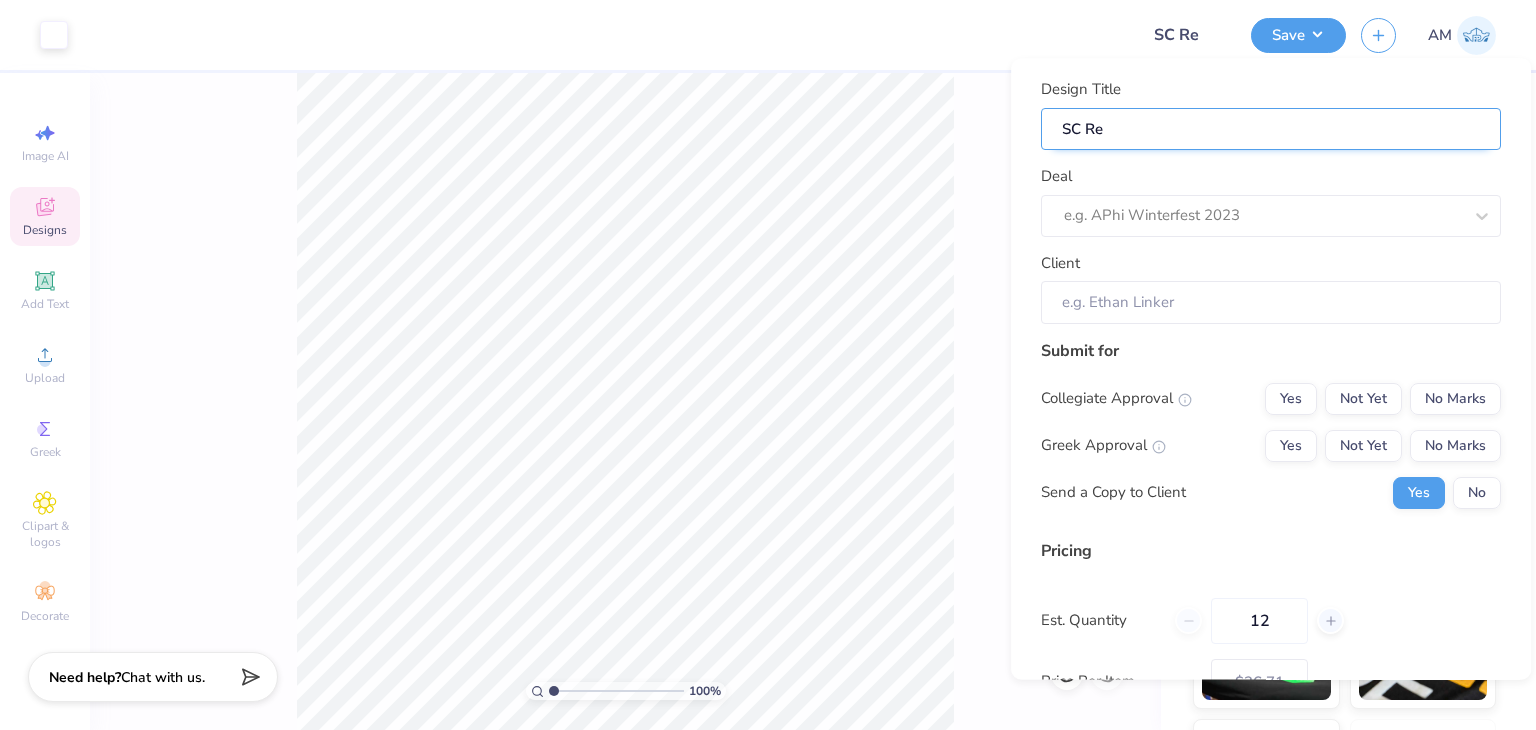 type on "SC Rec" 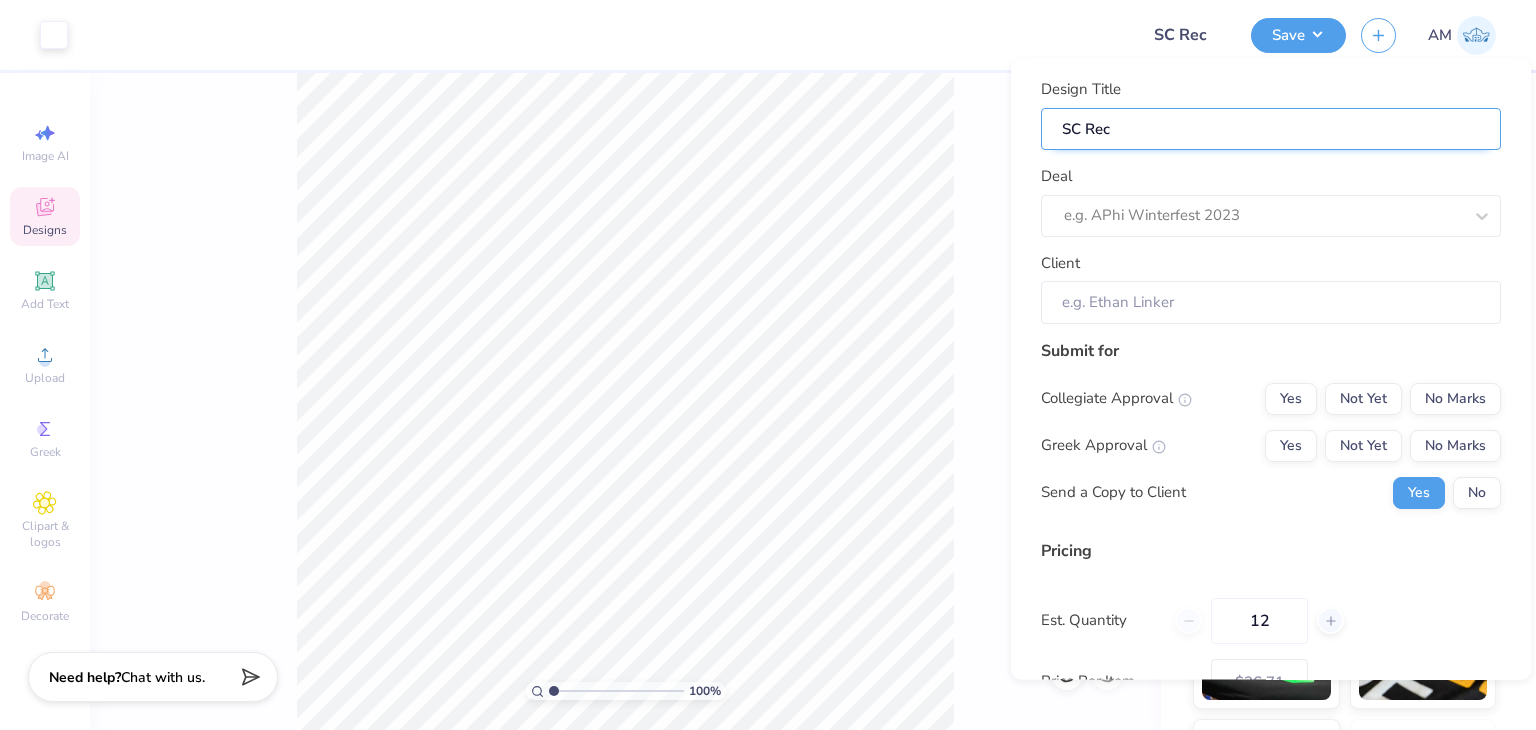 type on "SC Rec" 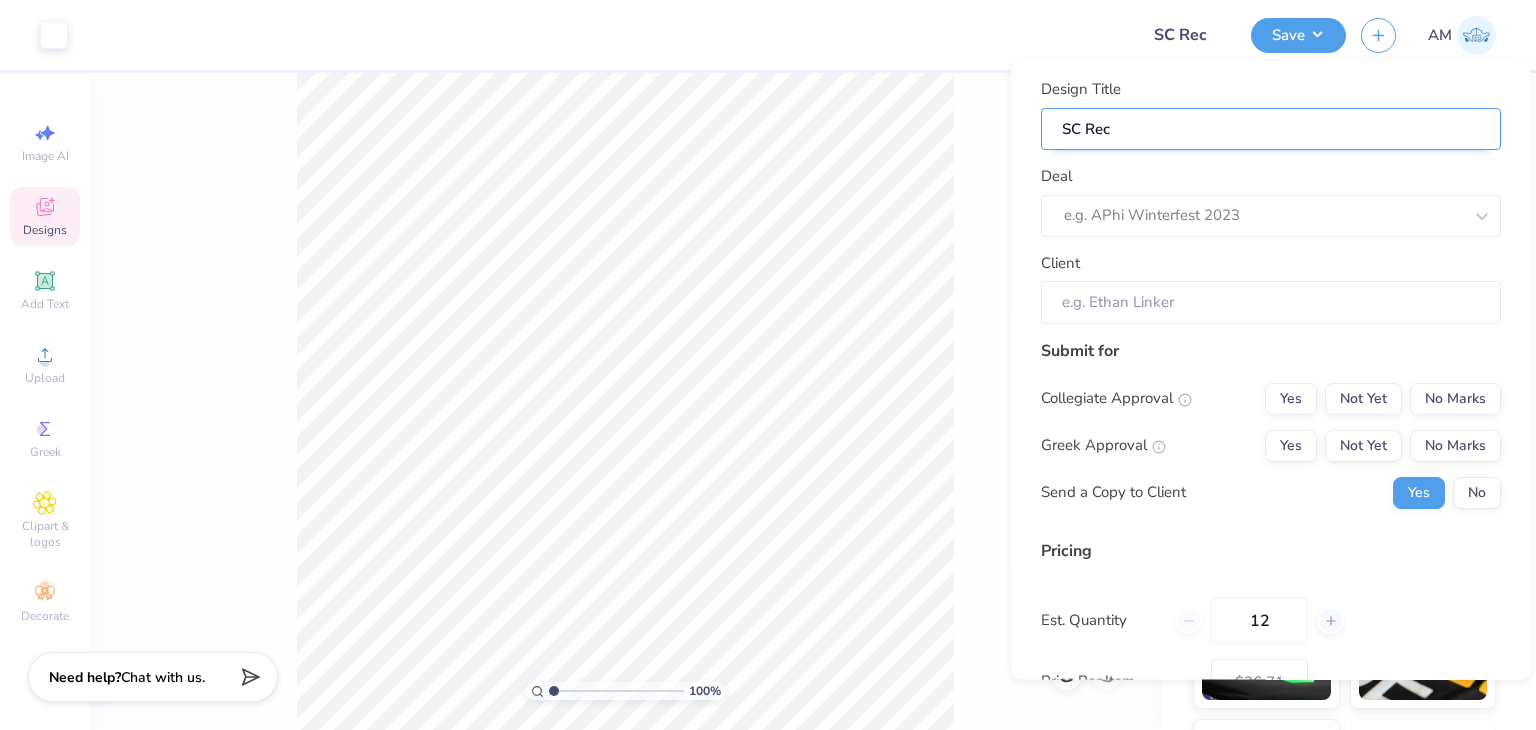 type on "SC Rec t" 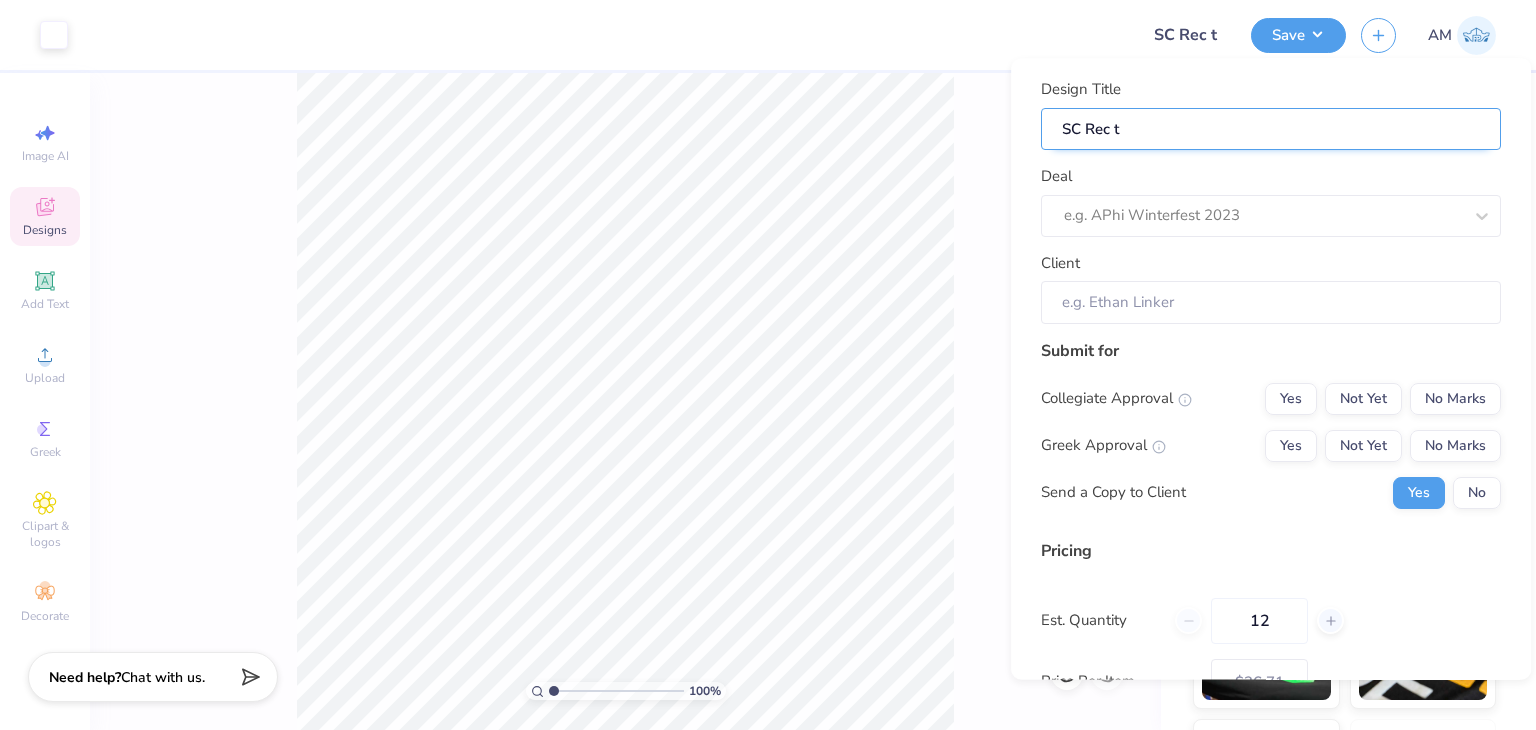 type on "SC Rec te" 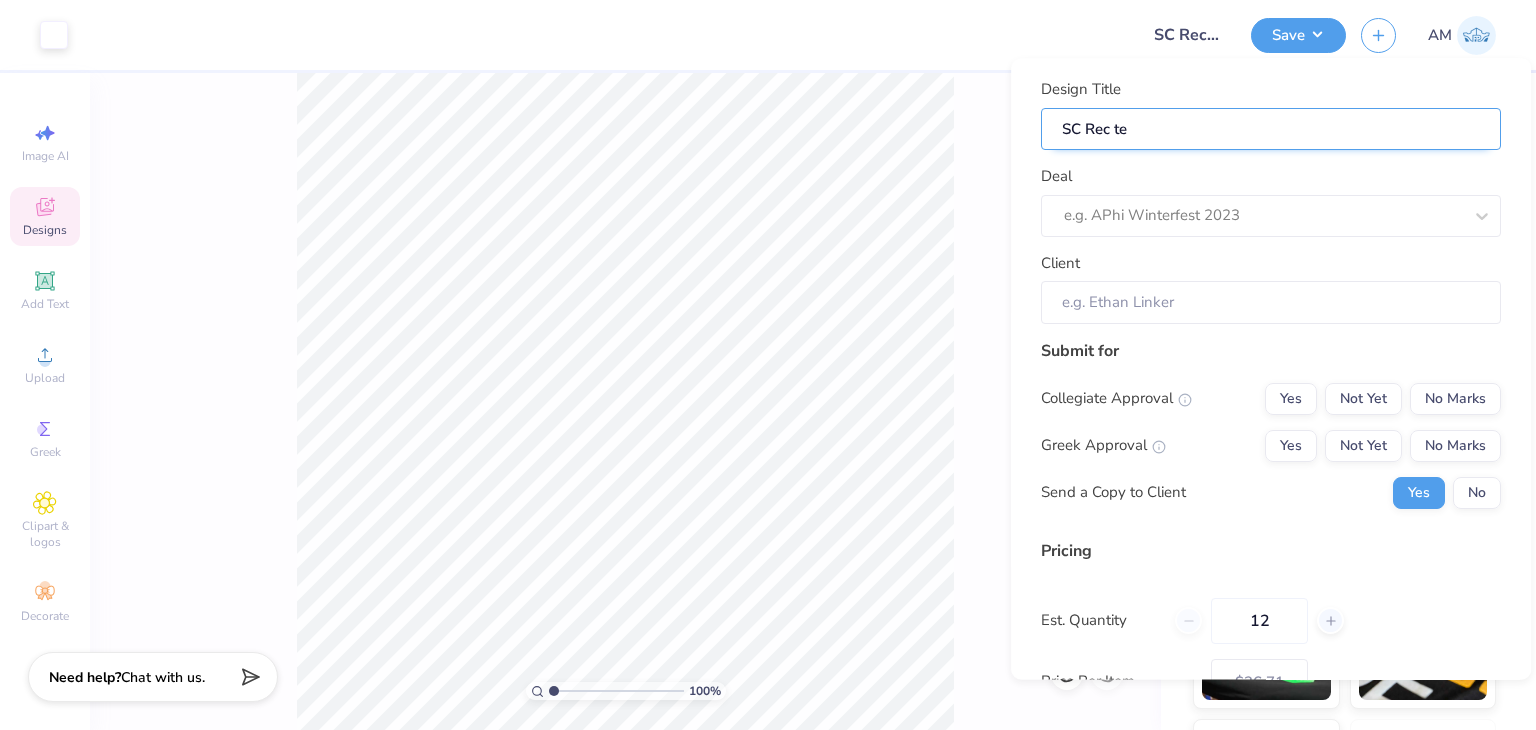 type on "SC Rec tee" 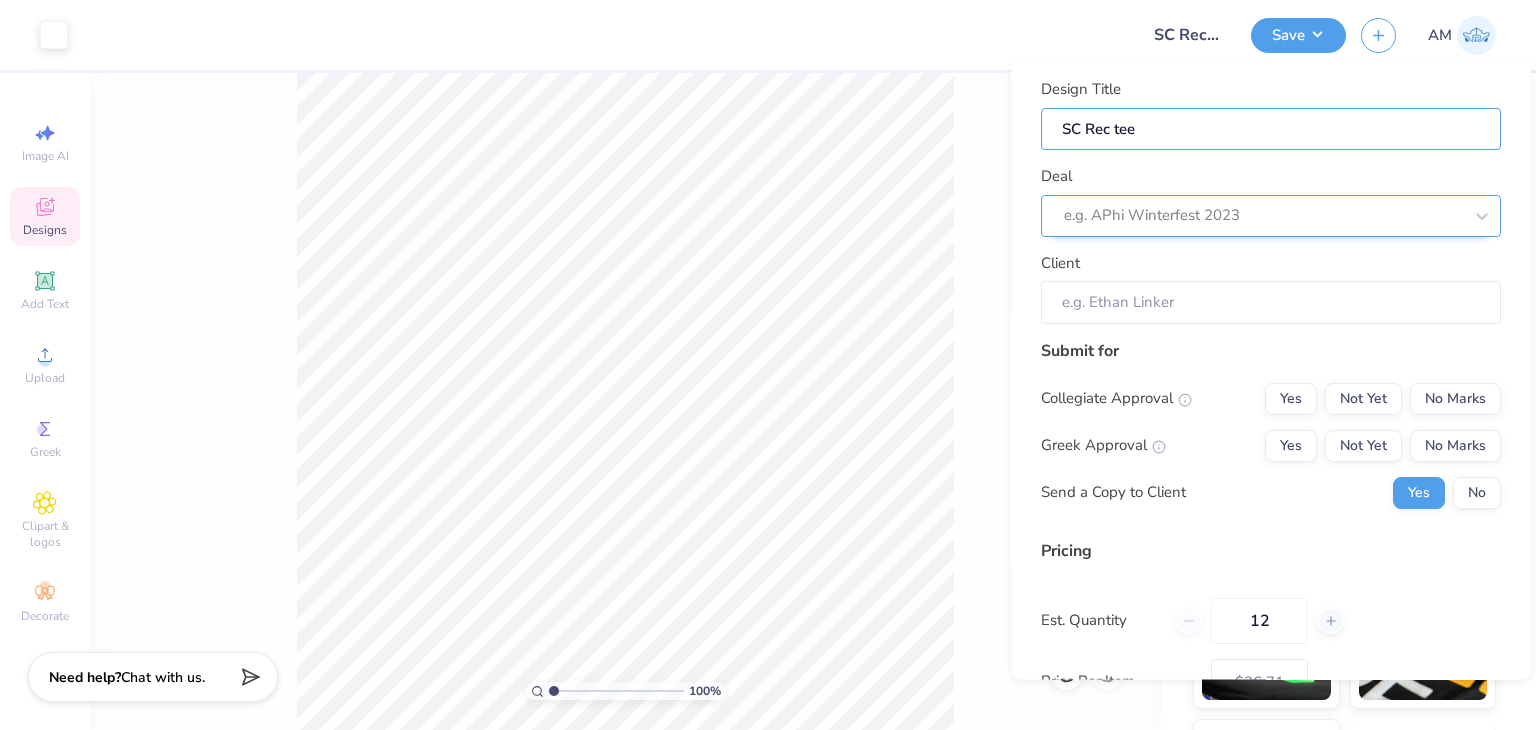 type on "SC Rec tee" 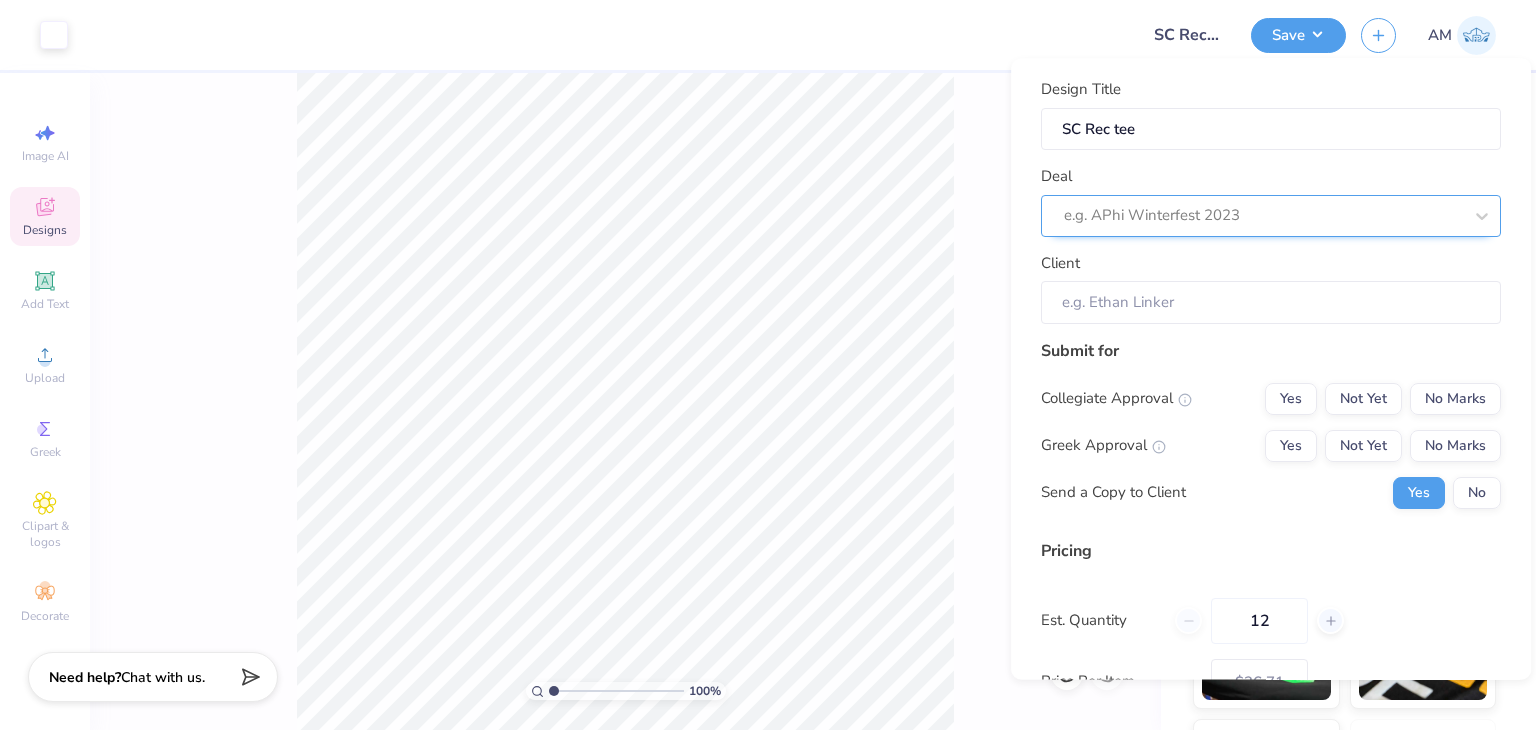 click at bounding box center [1263, 216] 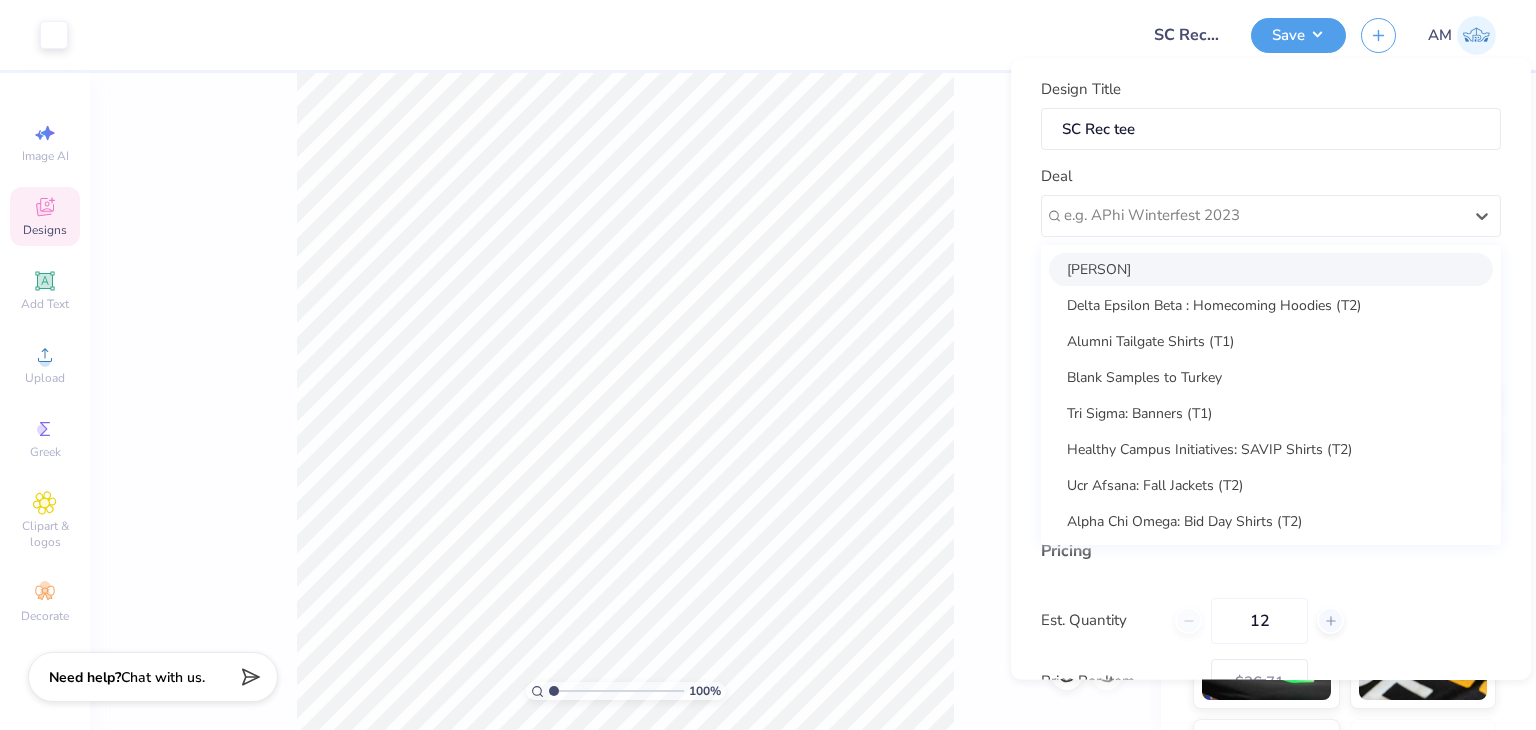 click on "Shaun Coleman" at bounding box center (1271, 269) 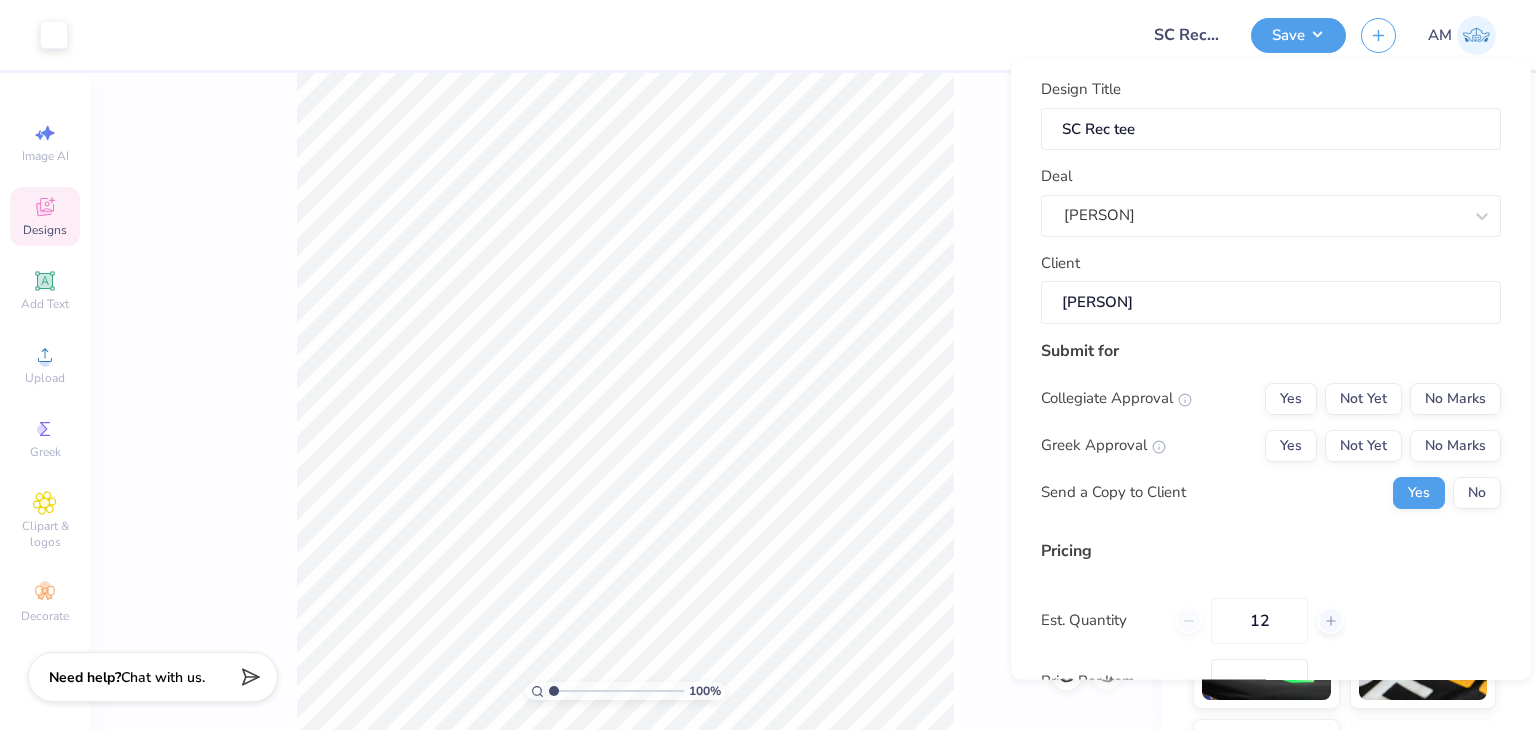 type on "$36.71" 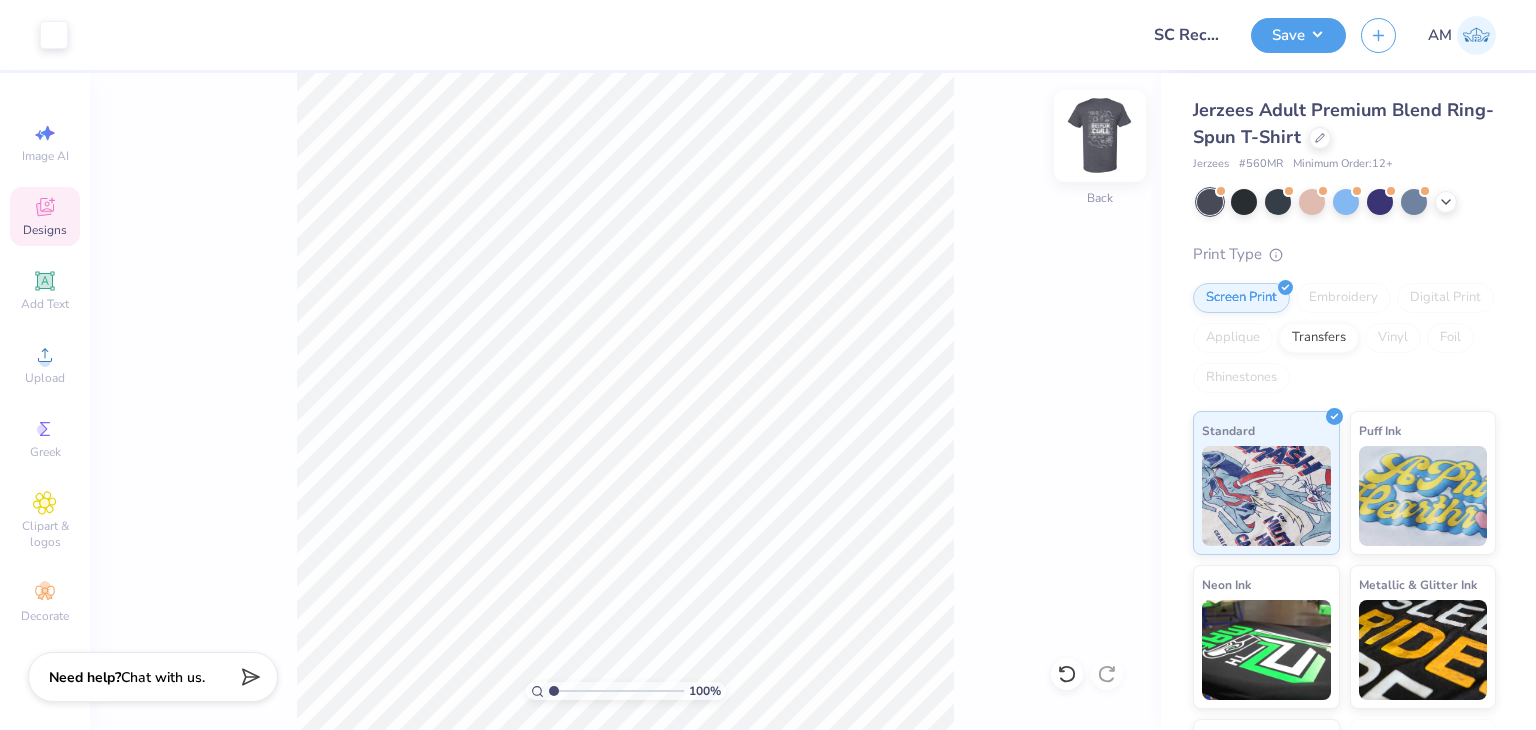 click at bounding box center (1100, 136) 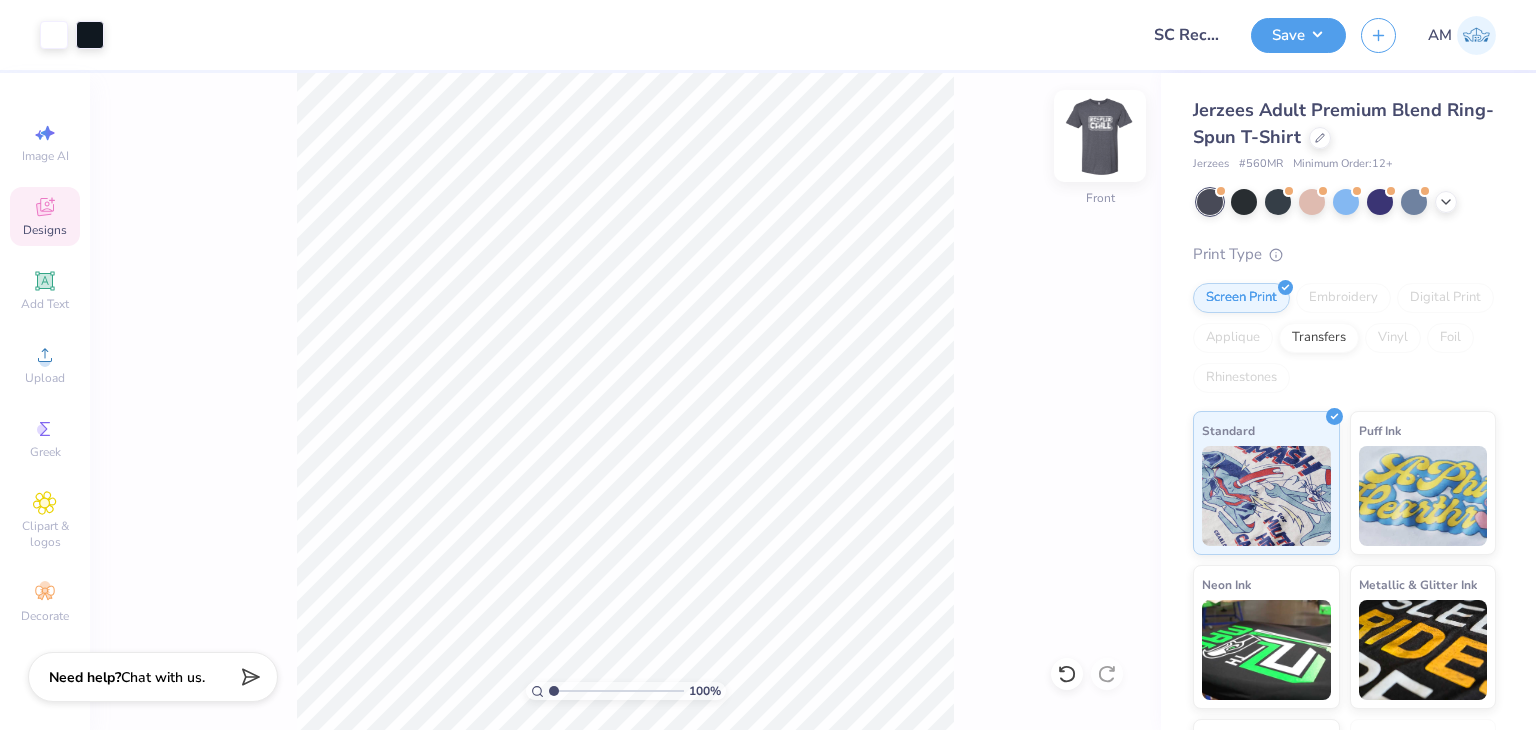 click at bounding box center (1100, 136) 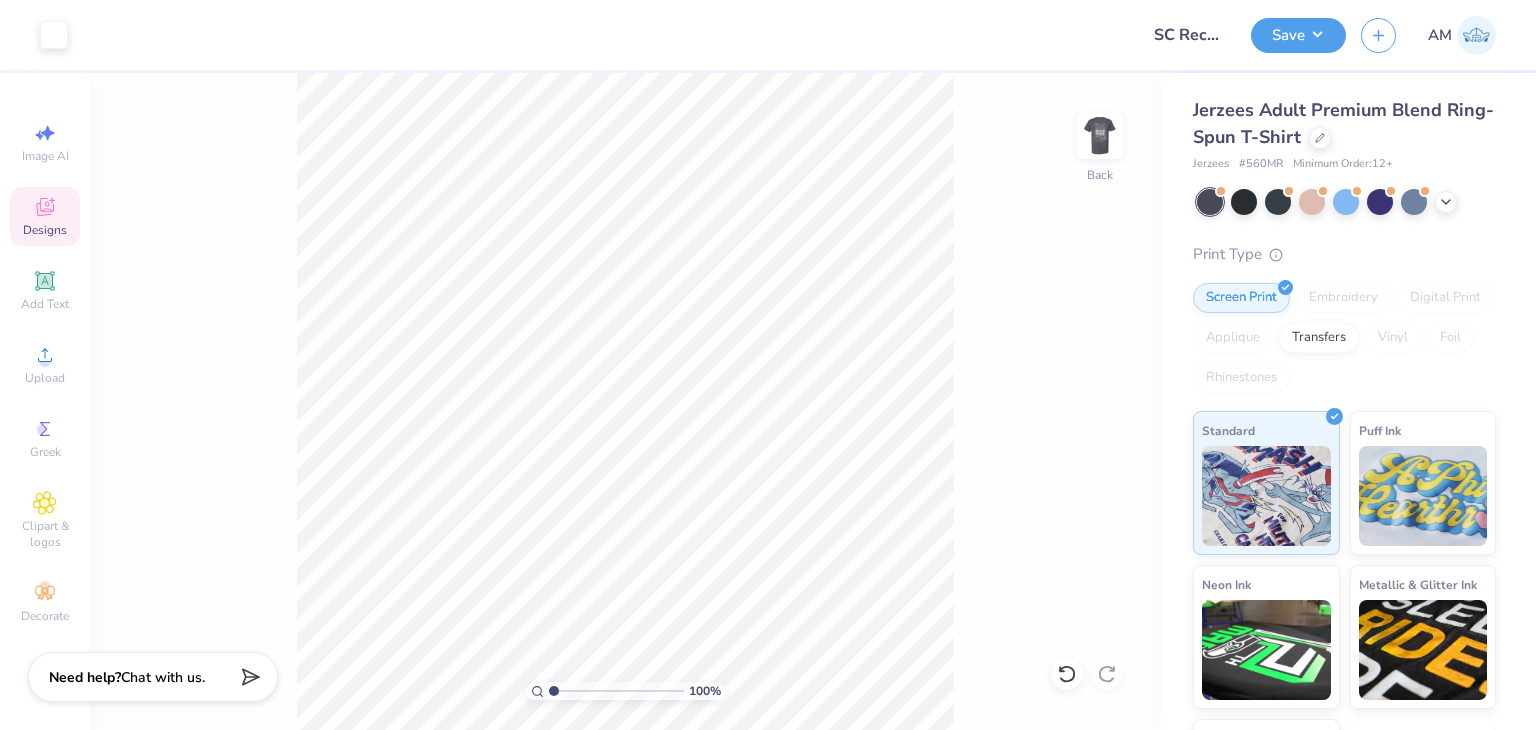 click on "Art colors Design Title SC Rec tee Save AM" at bounding box center [768, 35] 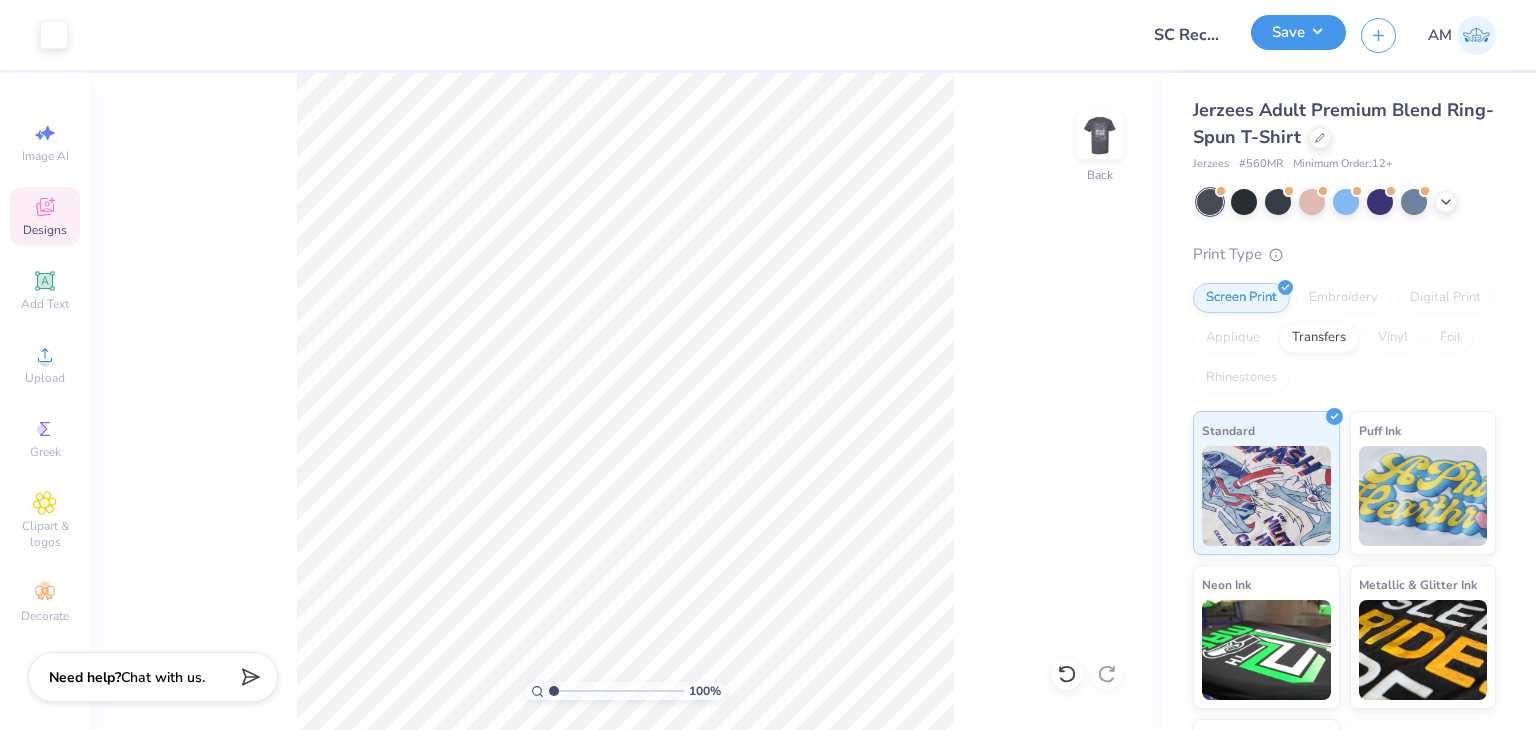 click on "Save" at bounding box center (1298, 32) 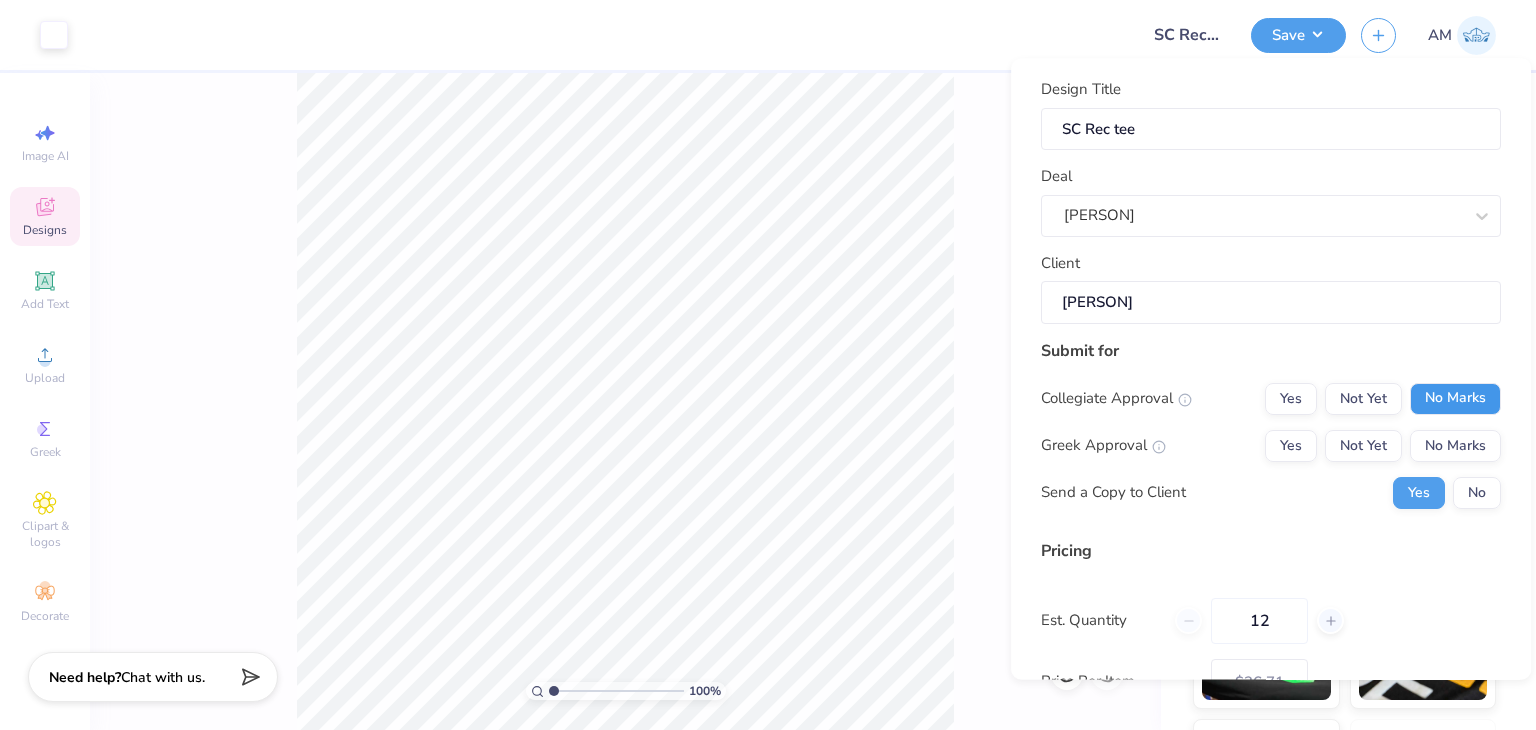 drag, startPoint x: 1426, startPoint y: 402, endPoint x: 1431, endPoint y: 423, distance: 21.587032 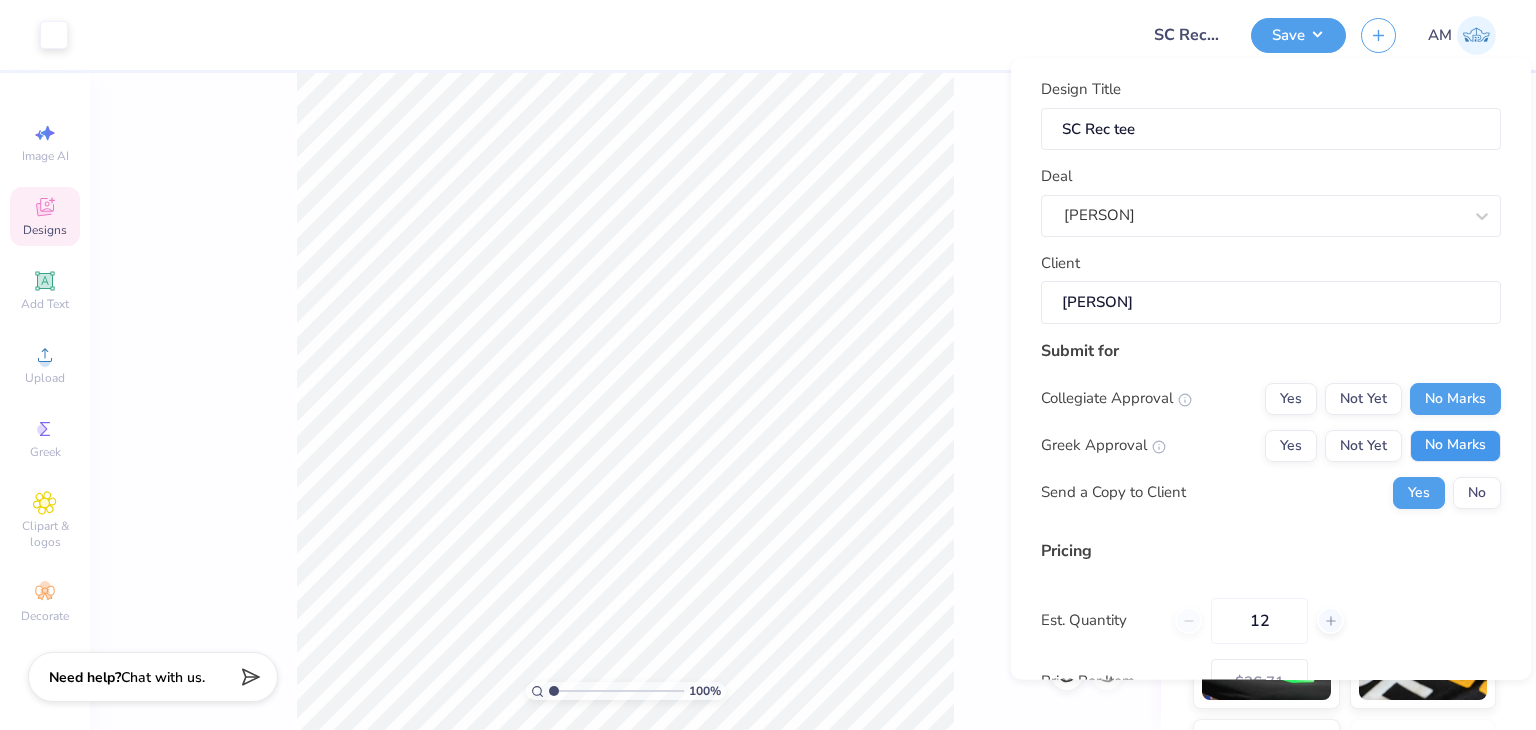 click on "No Marks" at bounding box center (1455, 446) 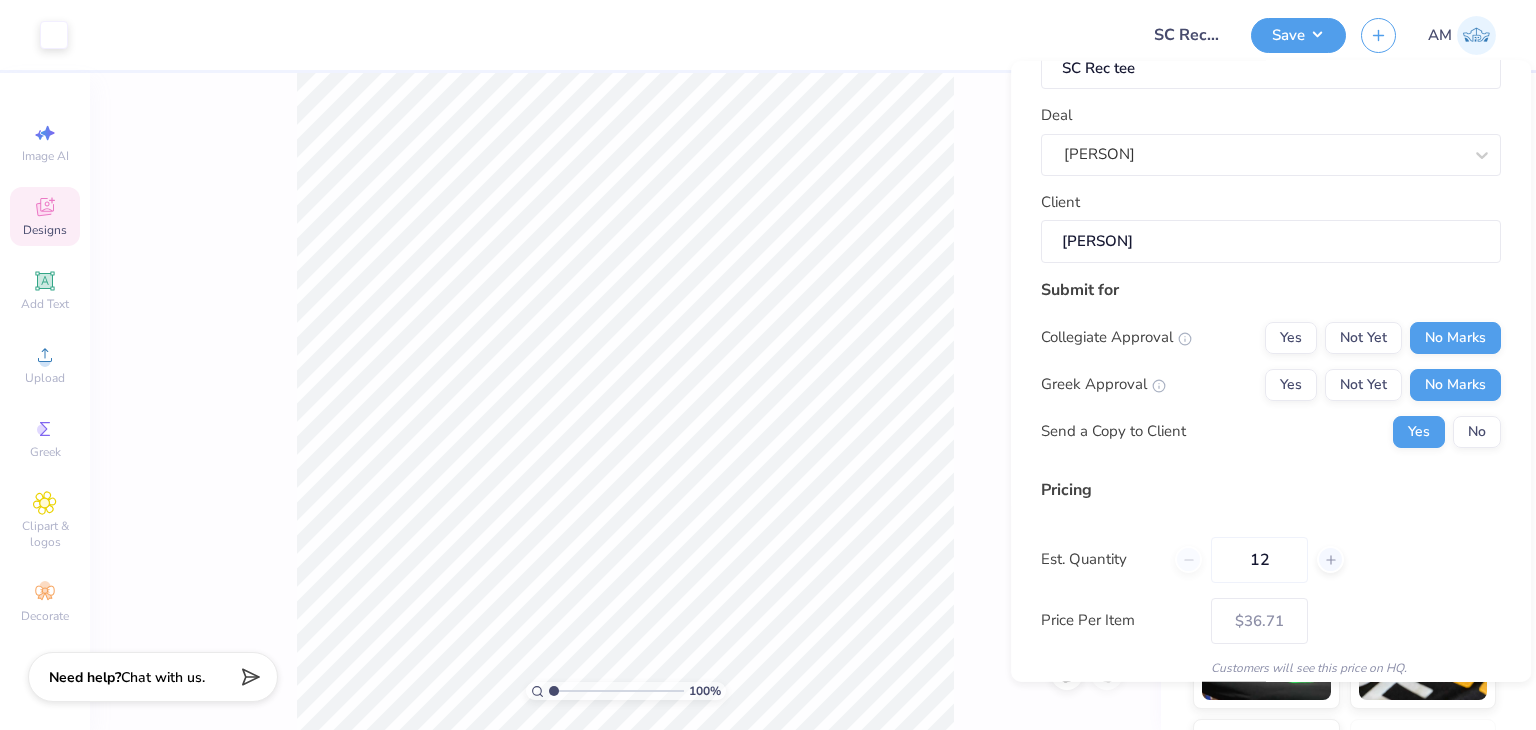 scroll, scrollTop: 183, scrollLeft: 0, axis: vertical 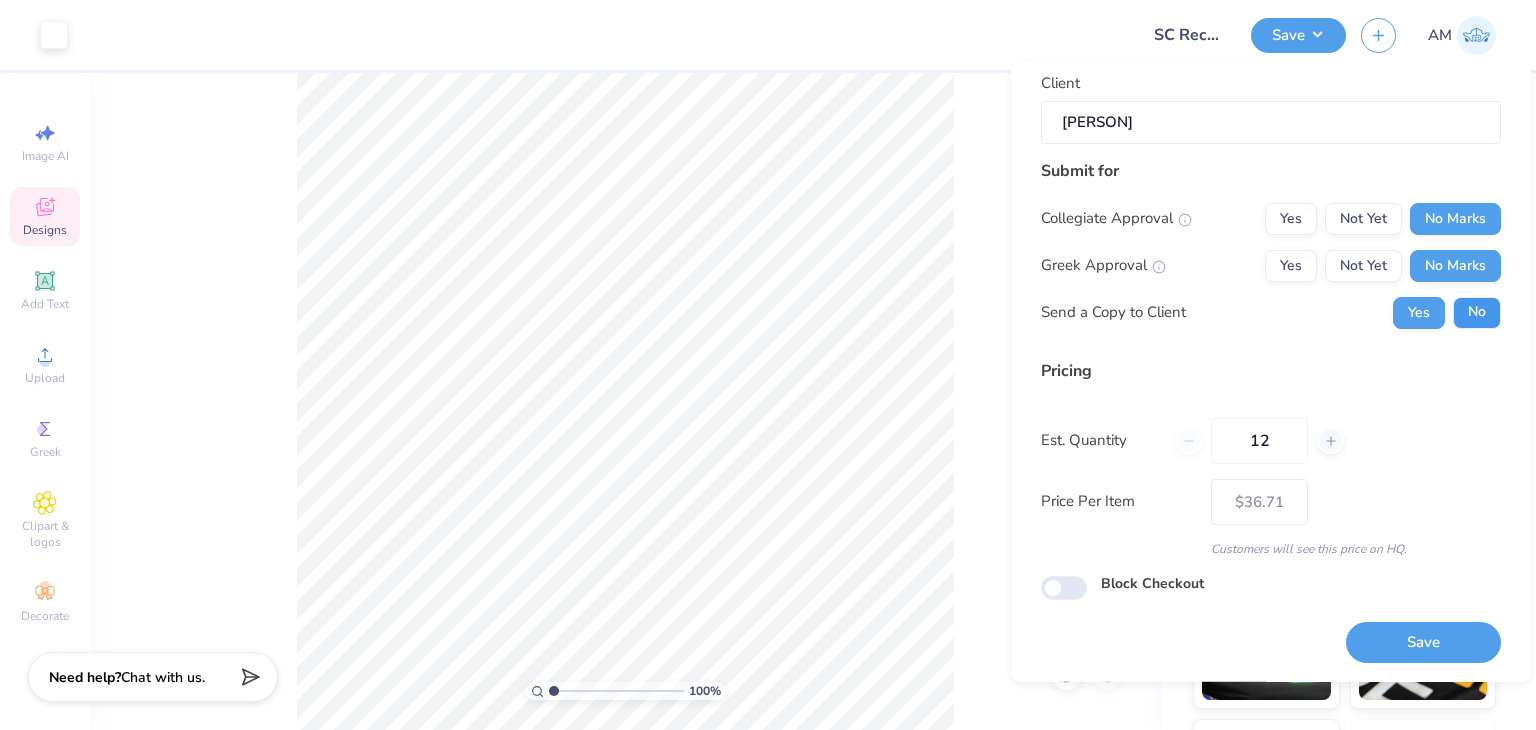 click on "No" at bounding box center [1477, 312] 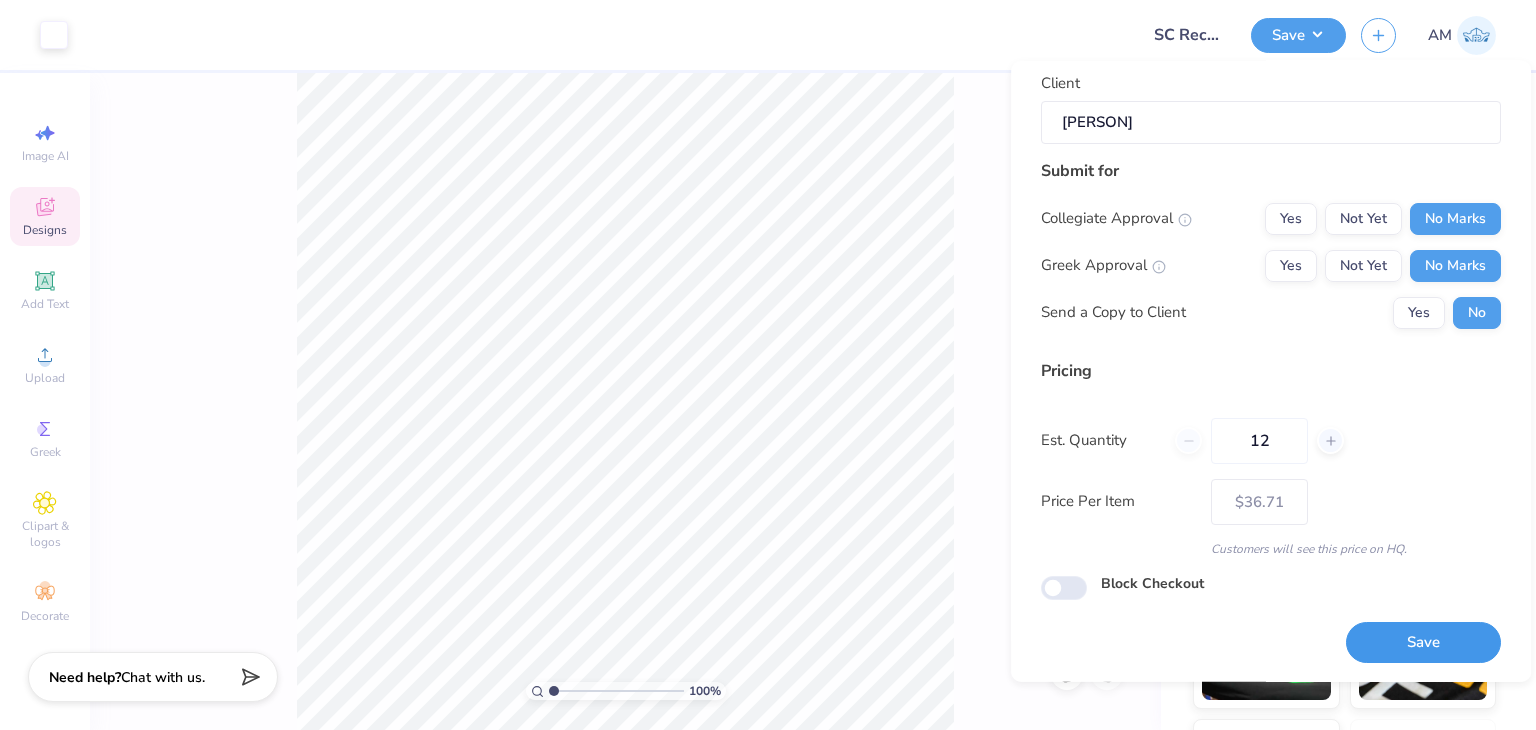 click on "Save" at bounding box center (1423, 642) 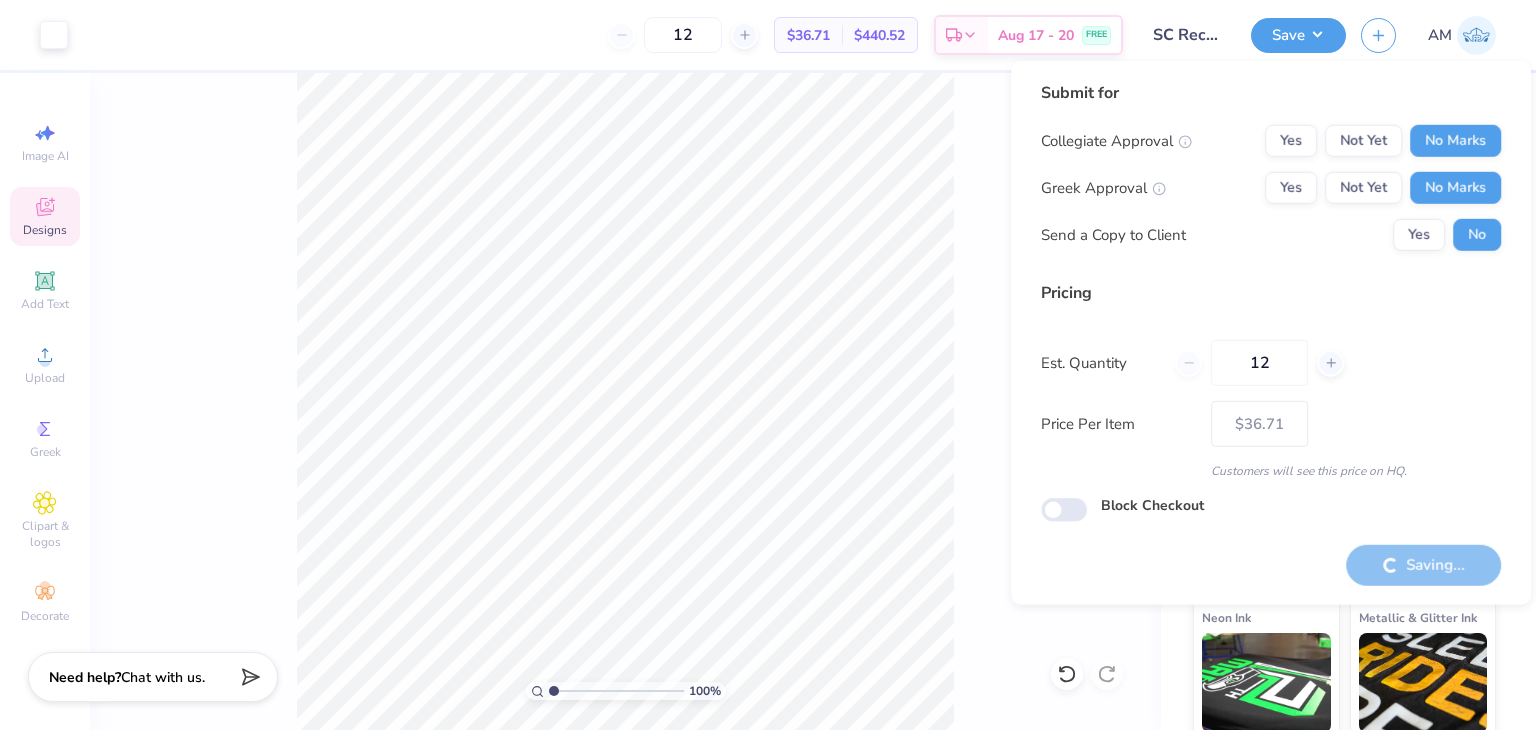 type on "– –" 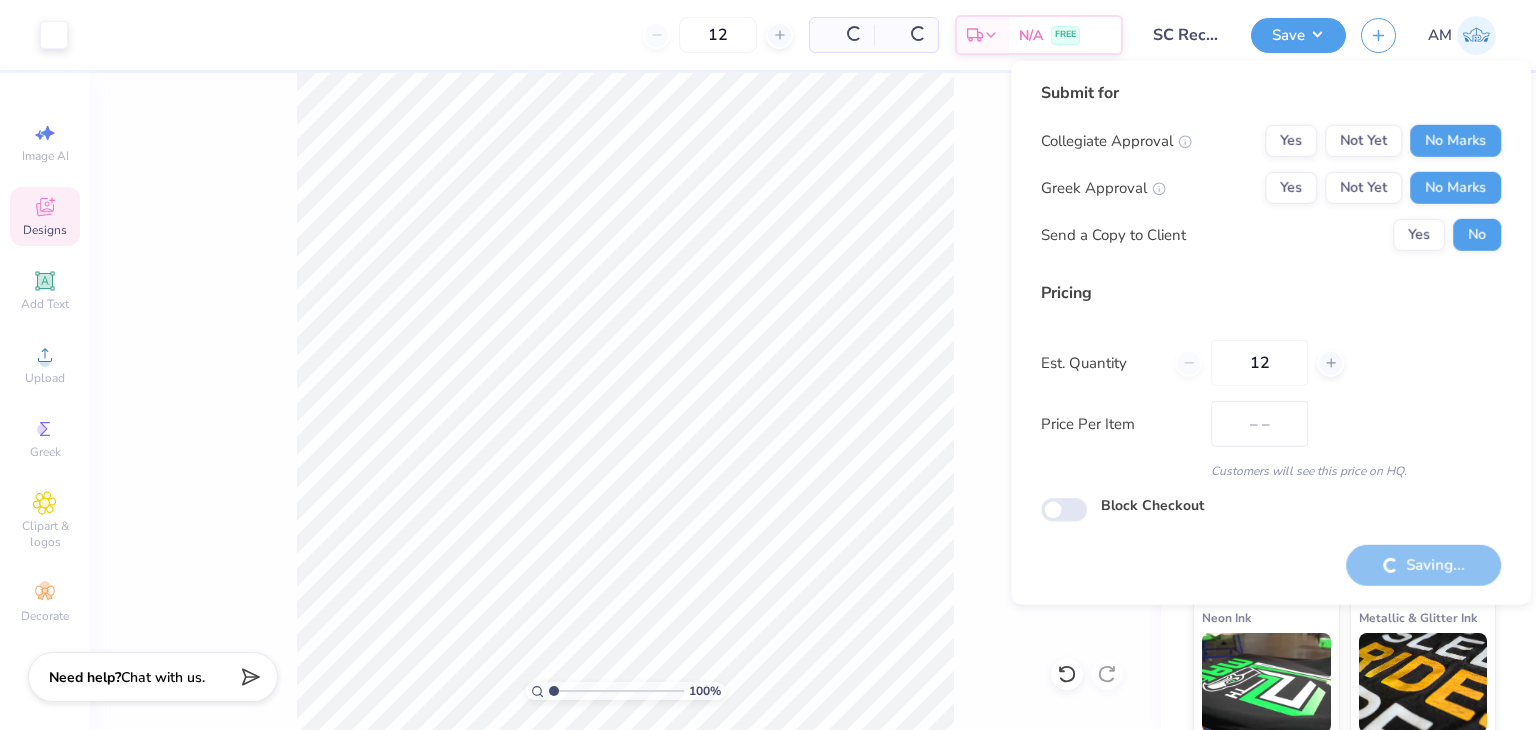 scroll, scrollTop: 0, scrollLeft: 0, axis: both 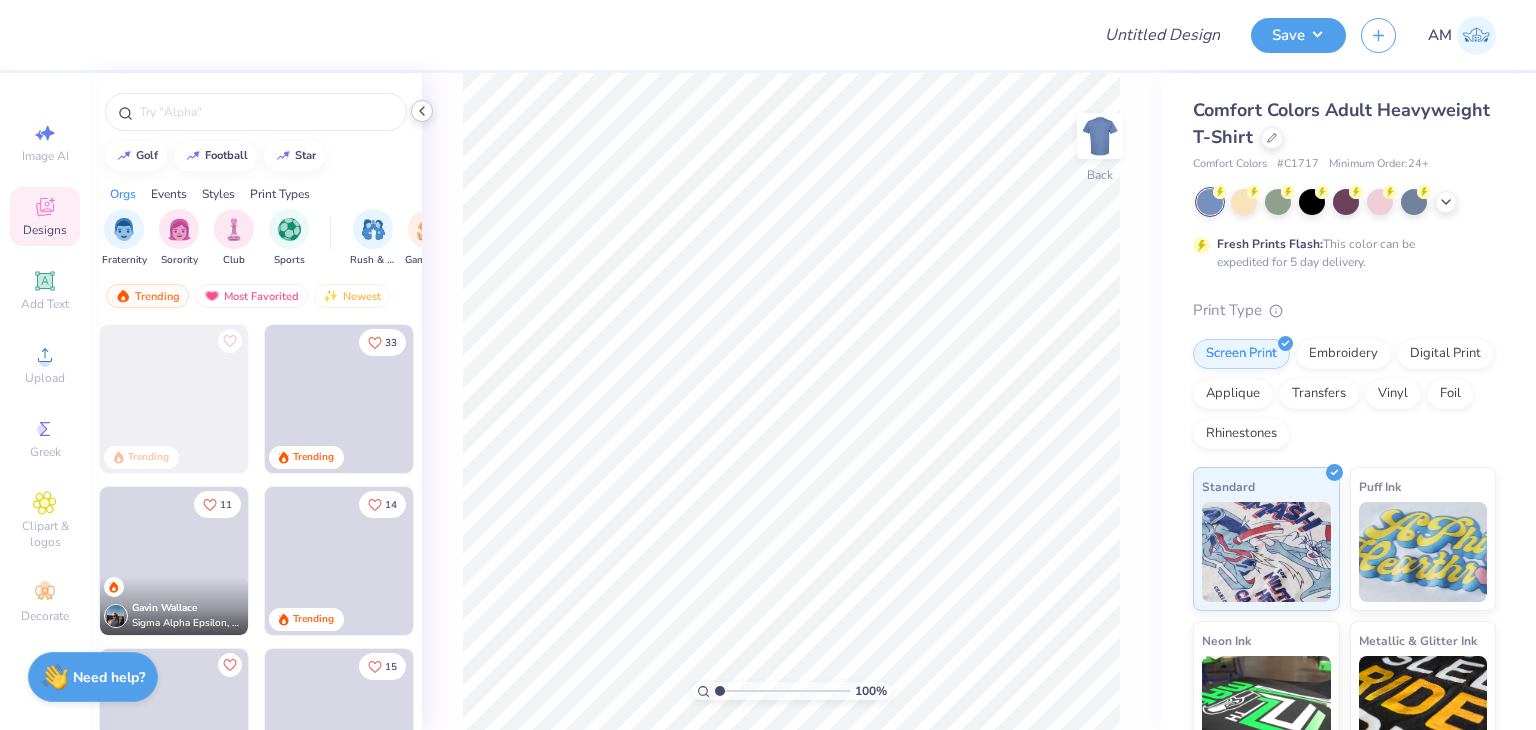 click 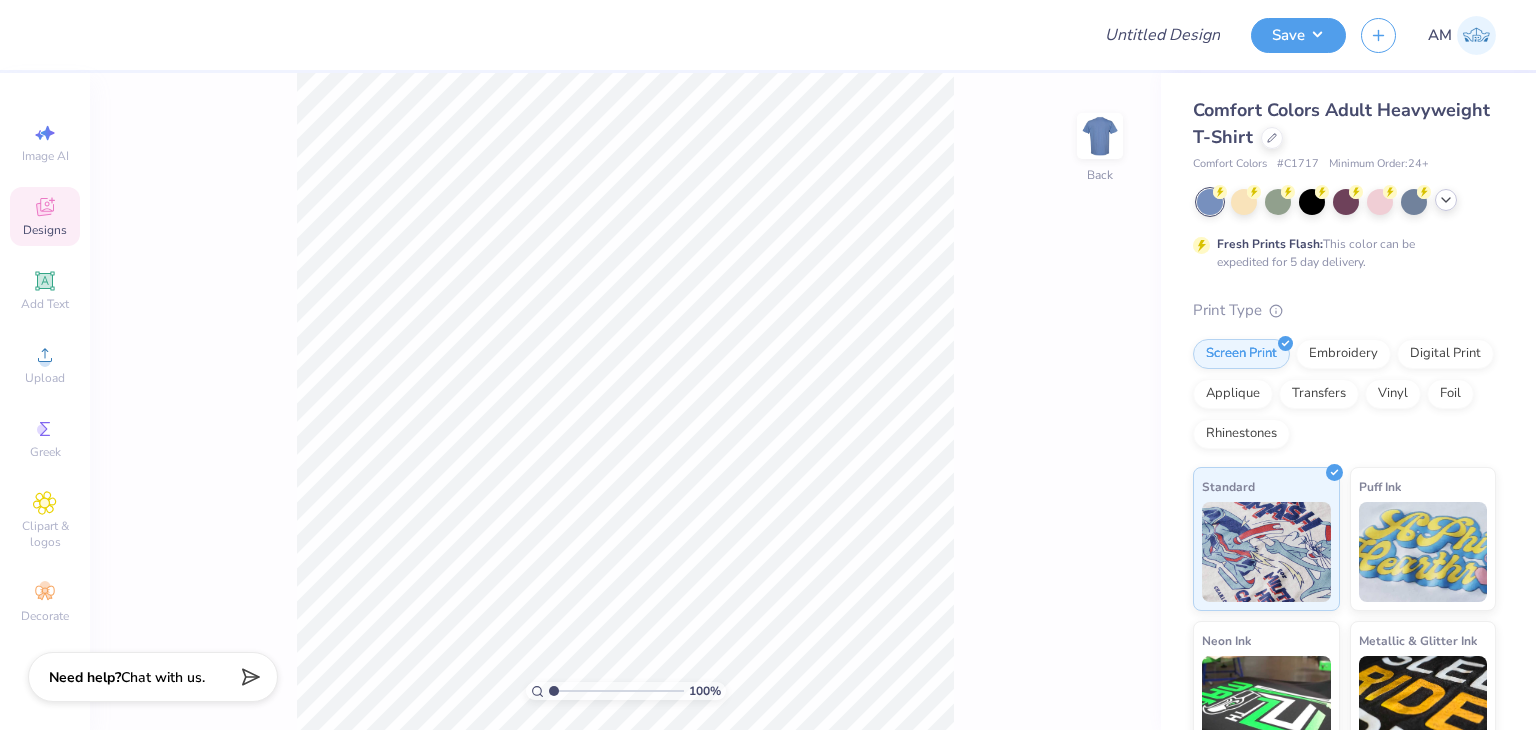 click at bounding box center (1446, 200) 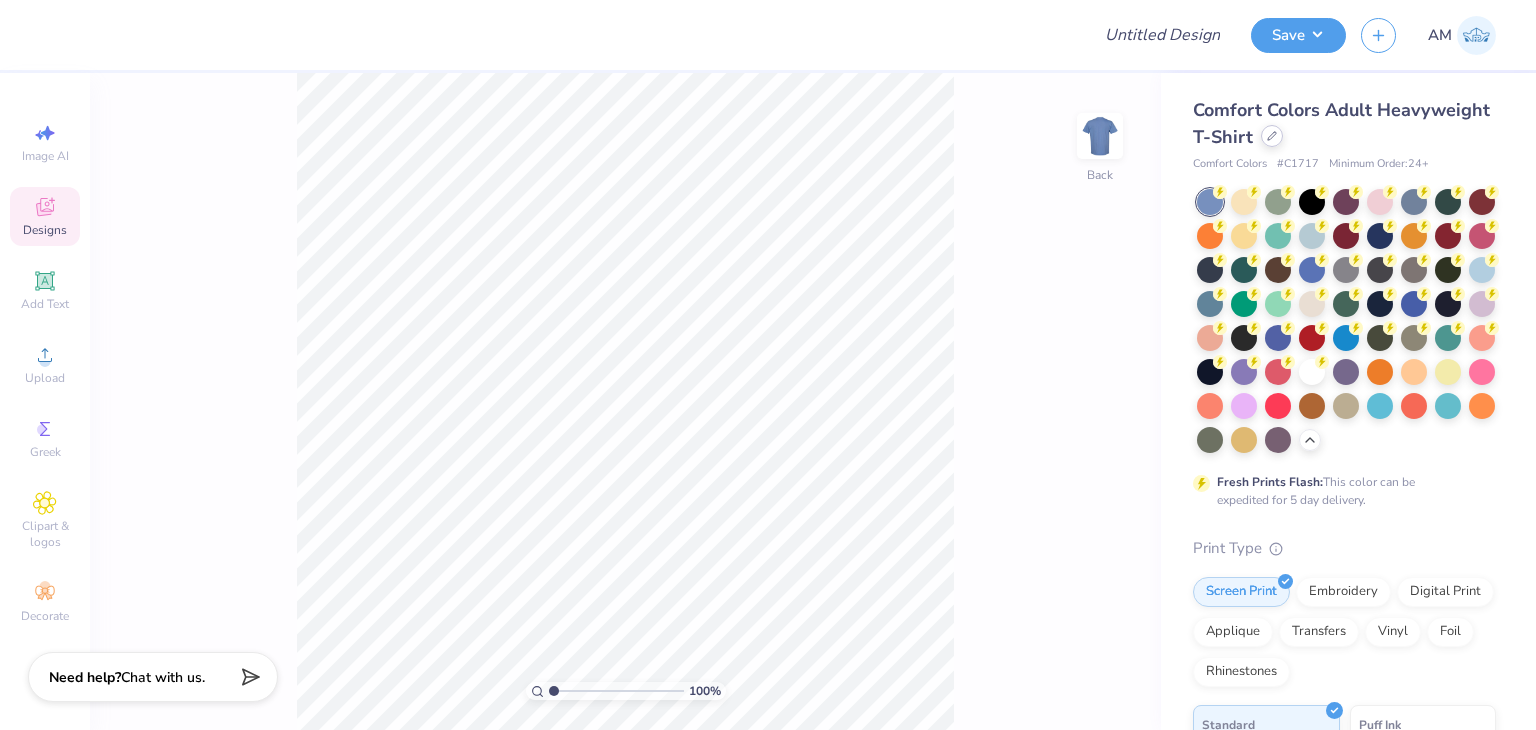click on "Comfort Colors Adult Heavyweight T-Shirt" at bounding box center [1344, 124] 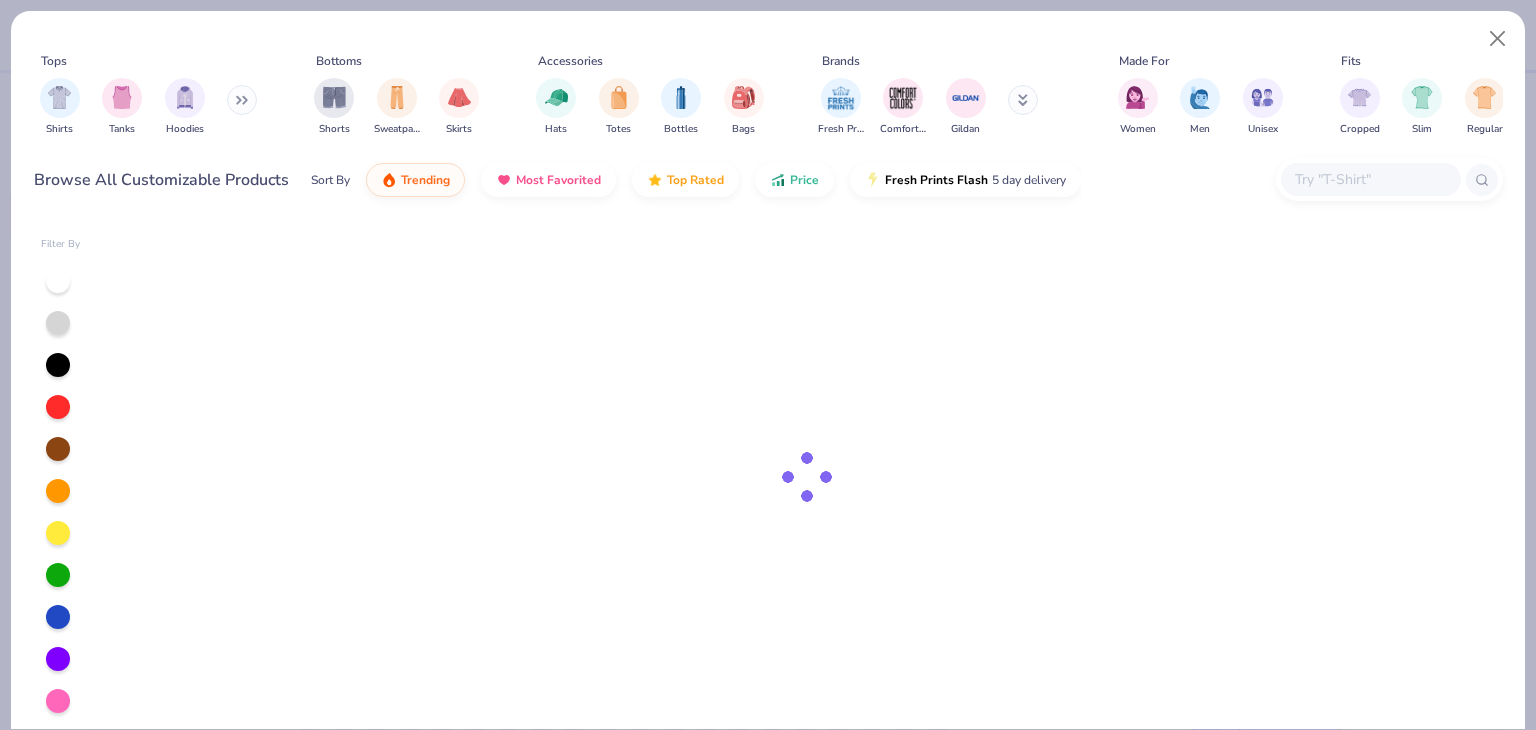 click at bounding box center (1370, 179) 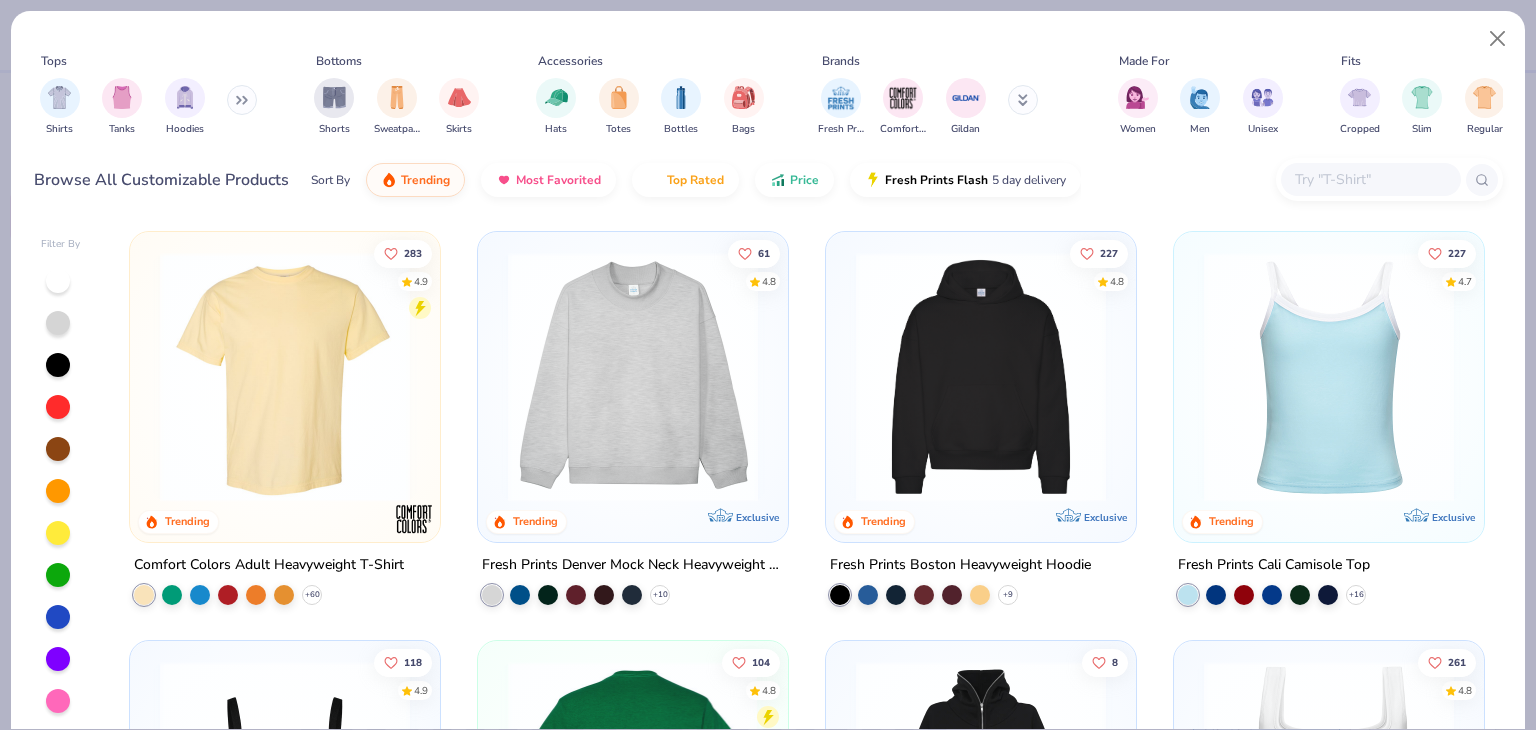 click at bounding box center (633, 786) 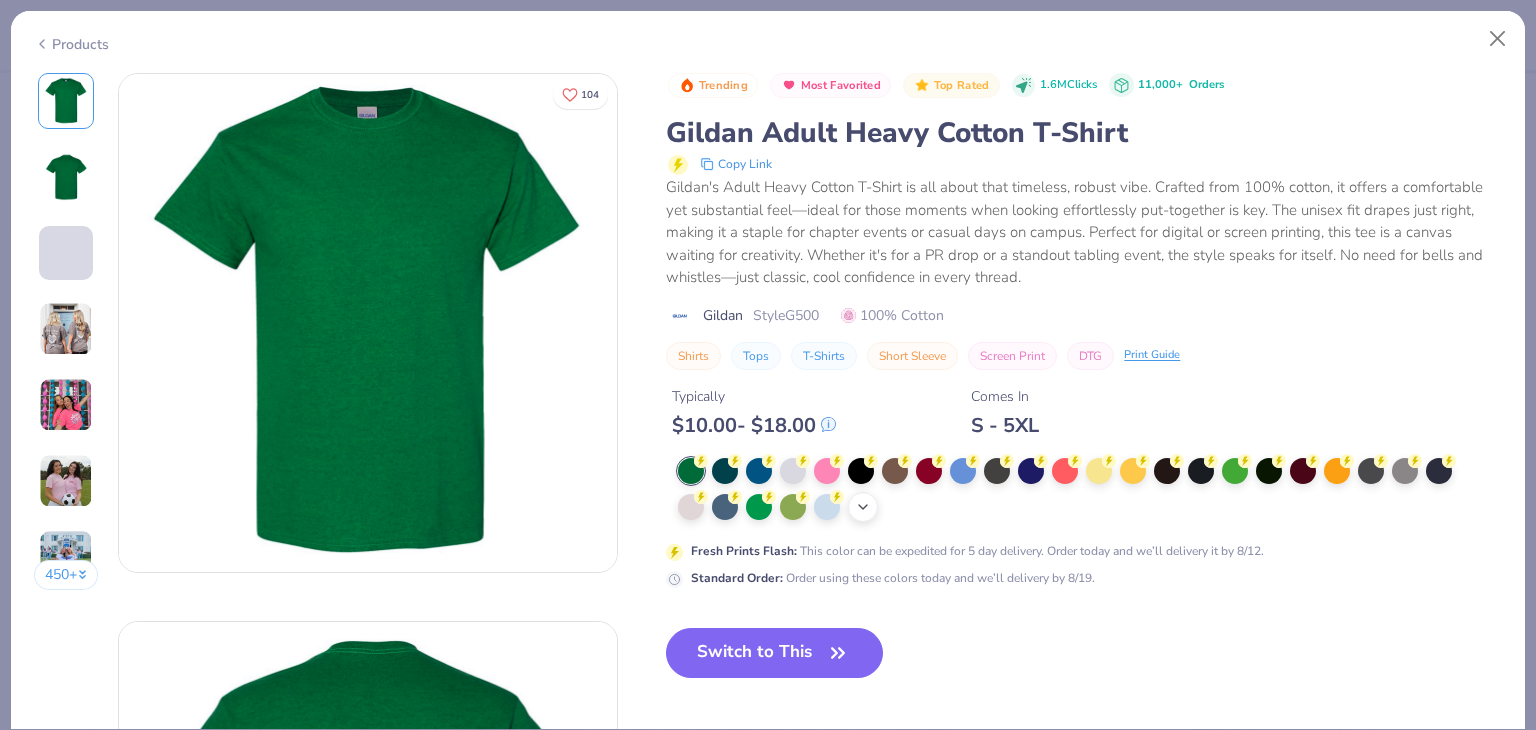 click on "+ 22" at bounding box center (863, 507) 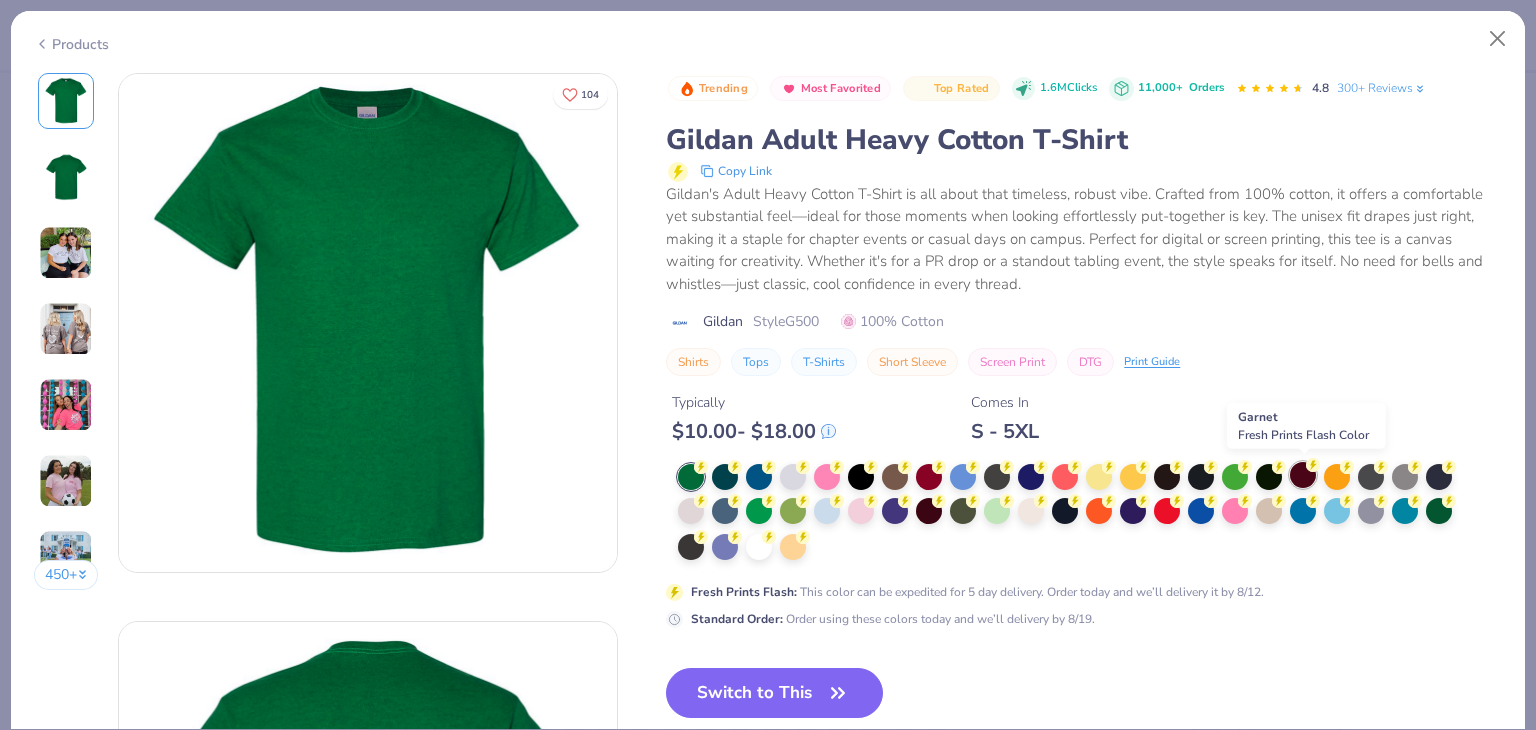 click at bounding box center [1303, 475] 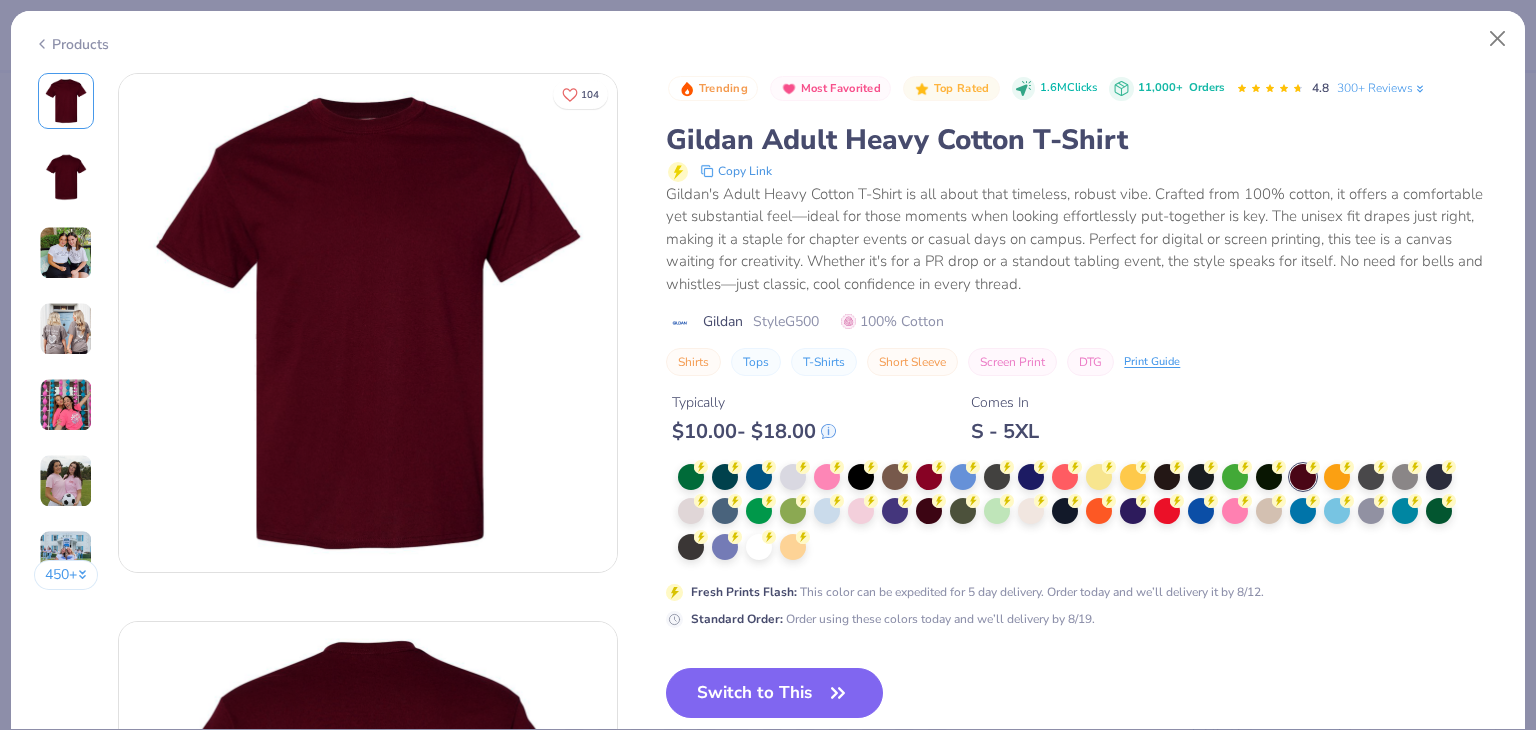 drag, startPoint x: 818, startPoint y: 673, endPoint x: 828, endPoint y: 637, distance: 37.363083 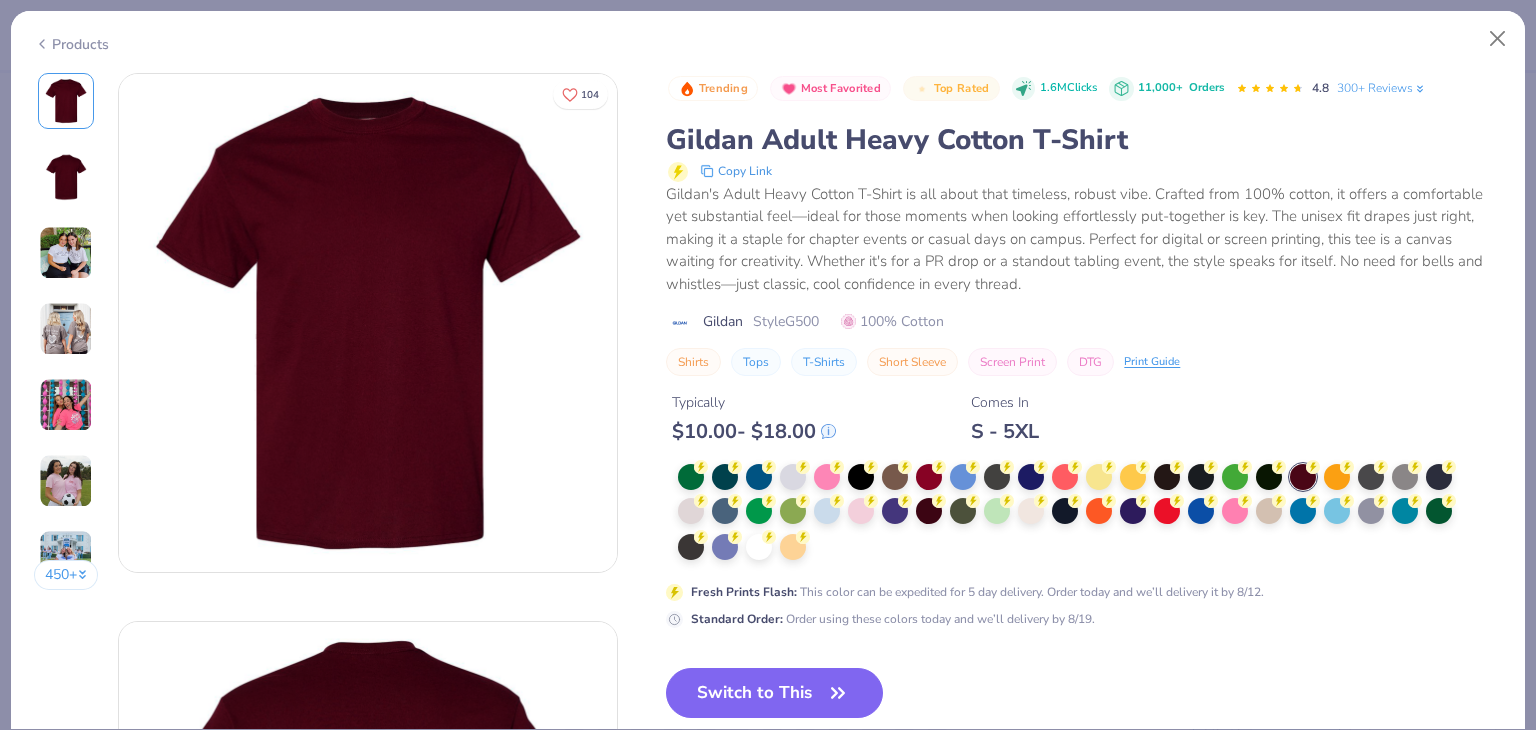 click on "Switch to This" at bounding box center (774, 693) 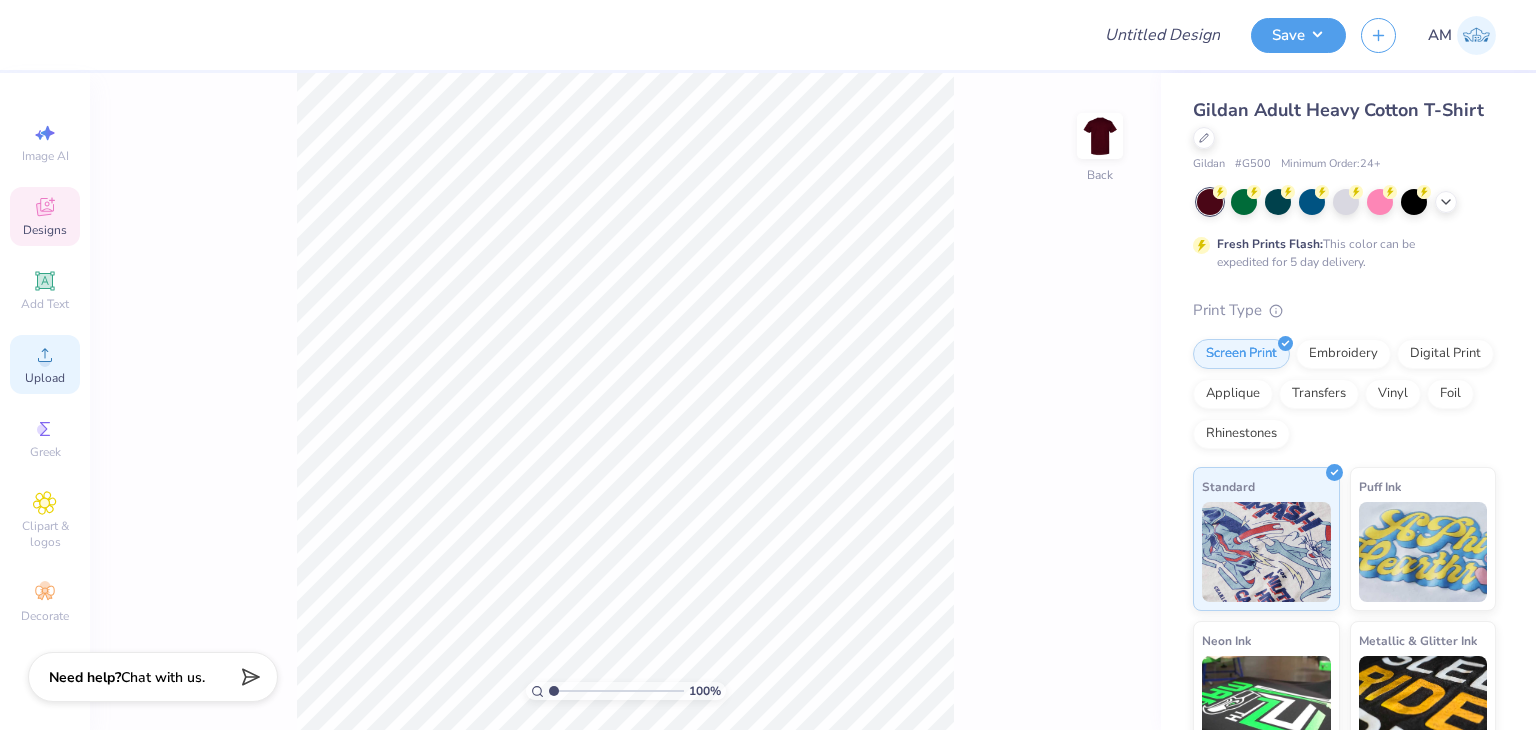 click on "Upload" at bounding box center (45, 378) 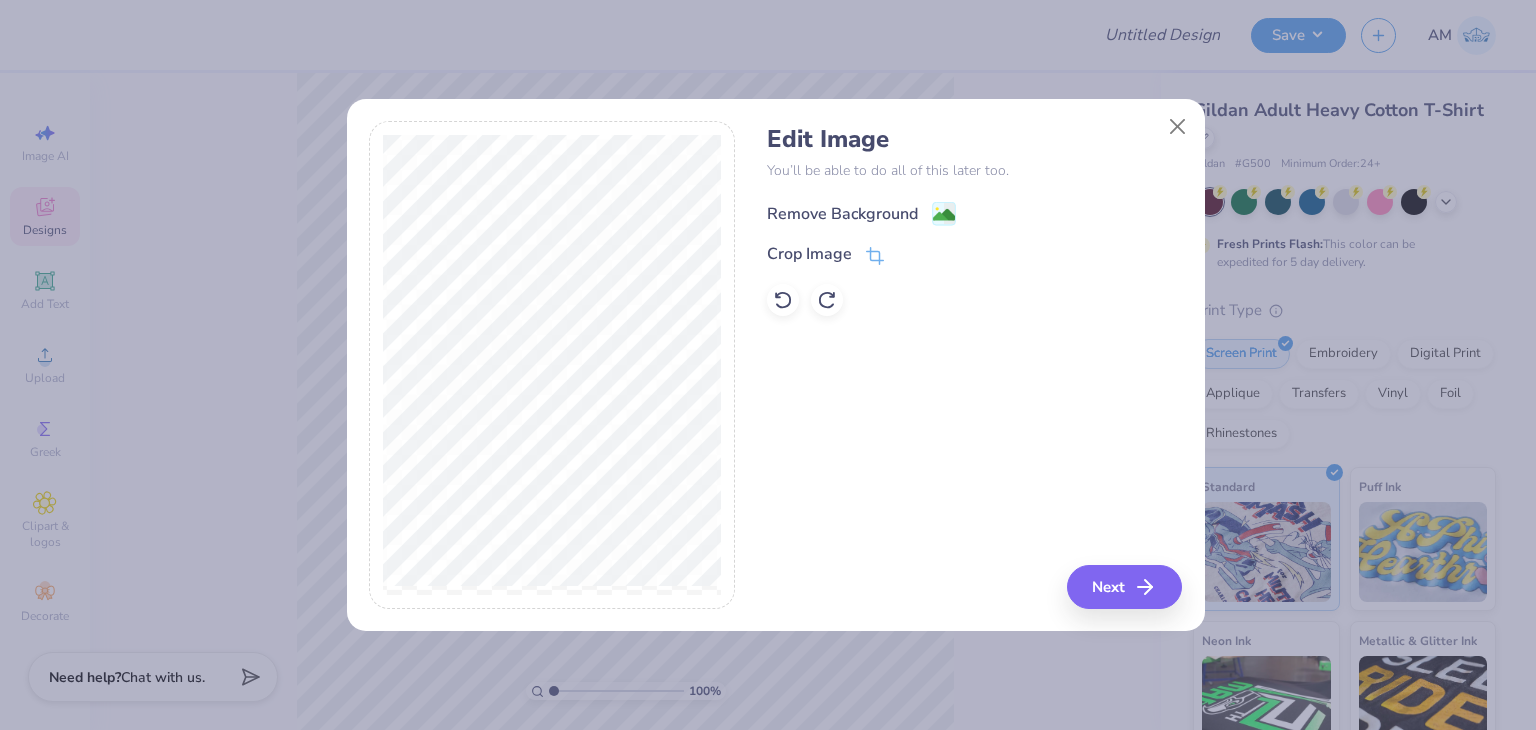 click on "Remove Background" at bounding box center [842, 214] 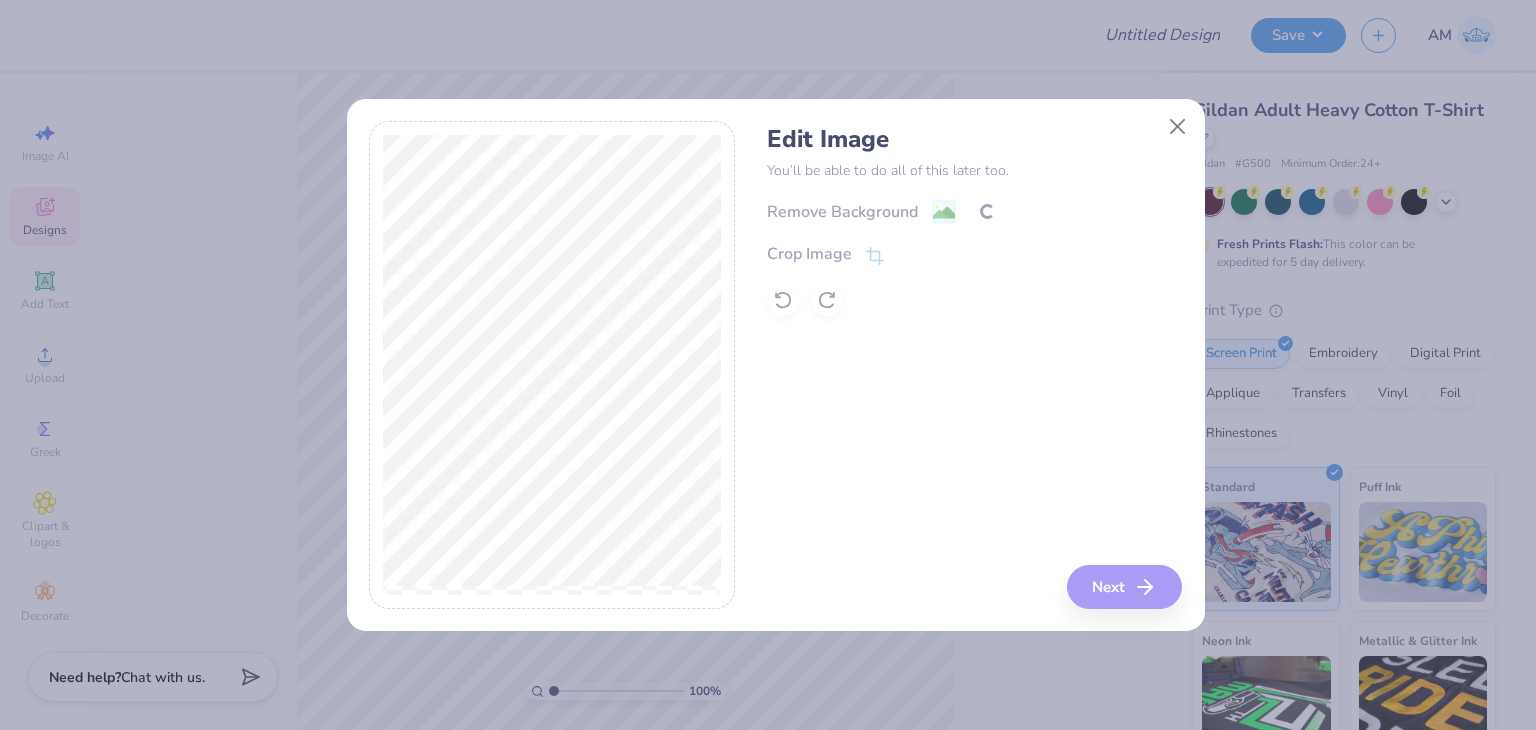 click on "Edit Image You’ll be able to do all of this later too. Remove Background Crop Image Next" at bounding box center (974, 365) 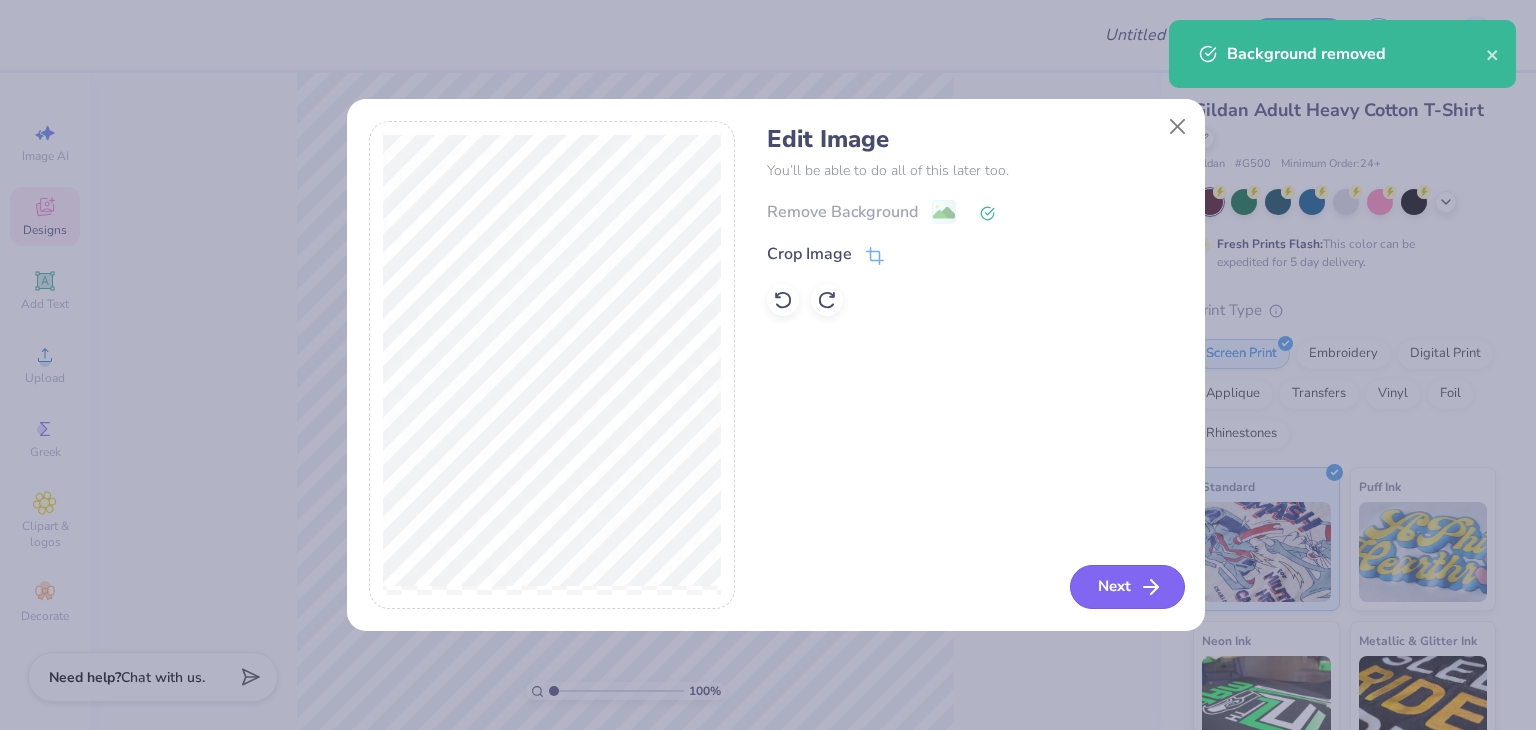 click on "Next" at bounding box center [1127, 587] 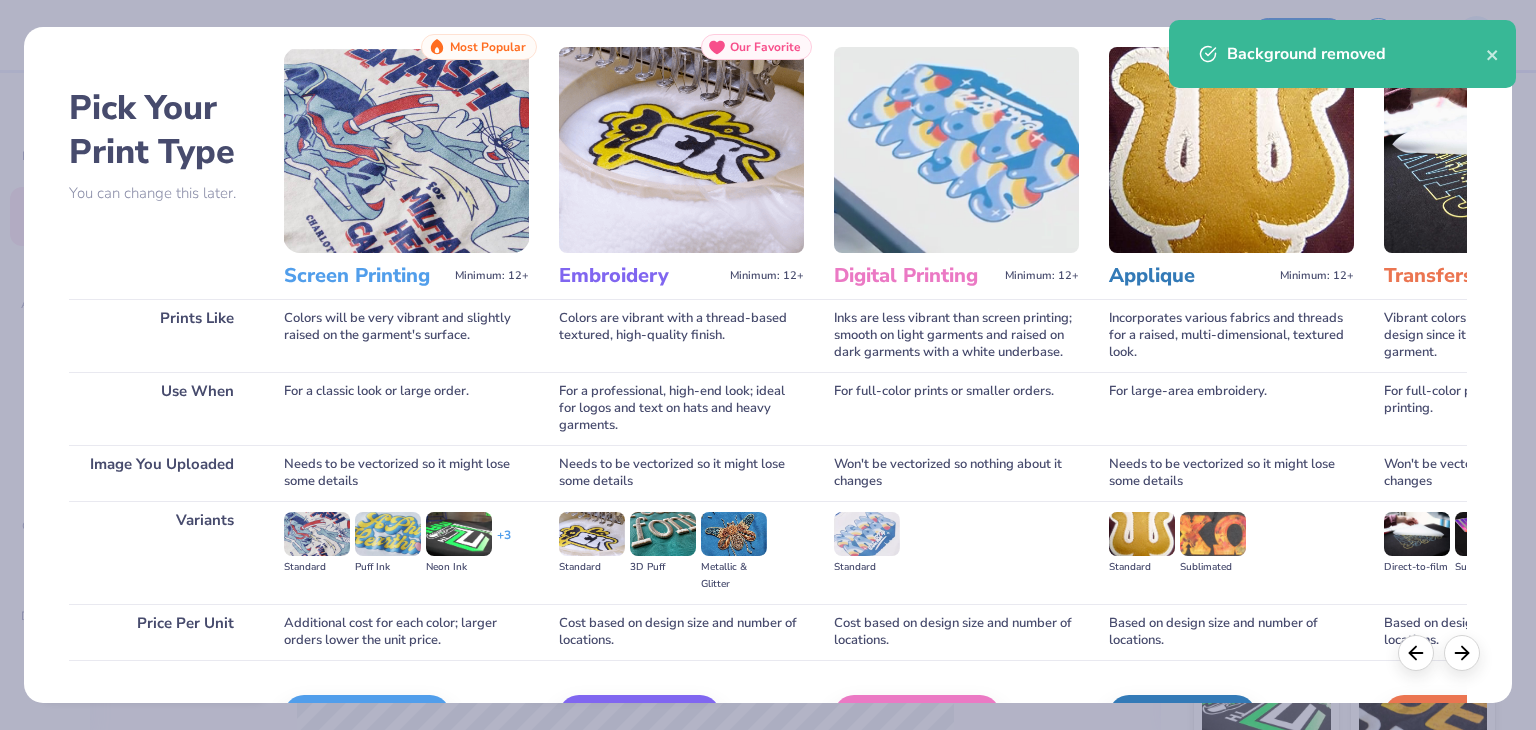 scroll, scrollTop: 167, scrollLeft: 0, axis: vertical 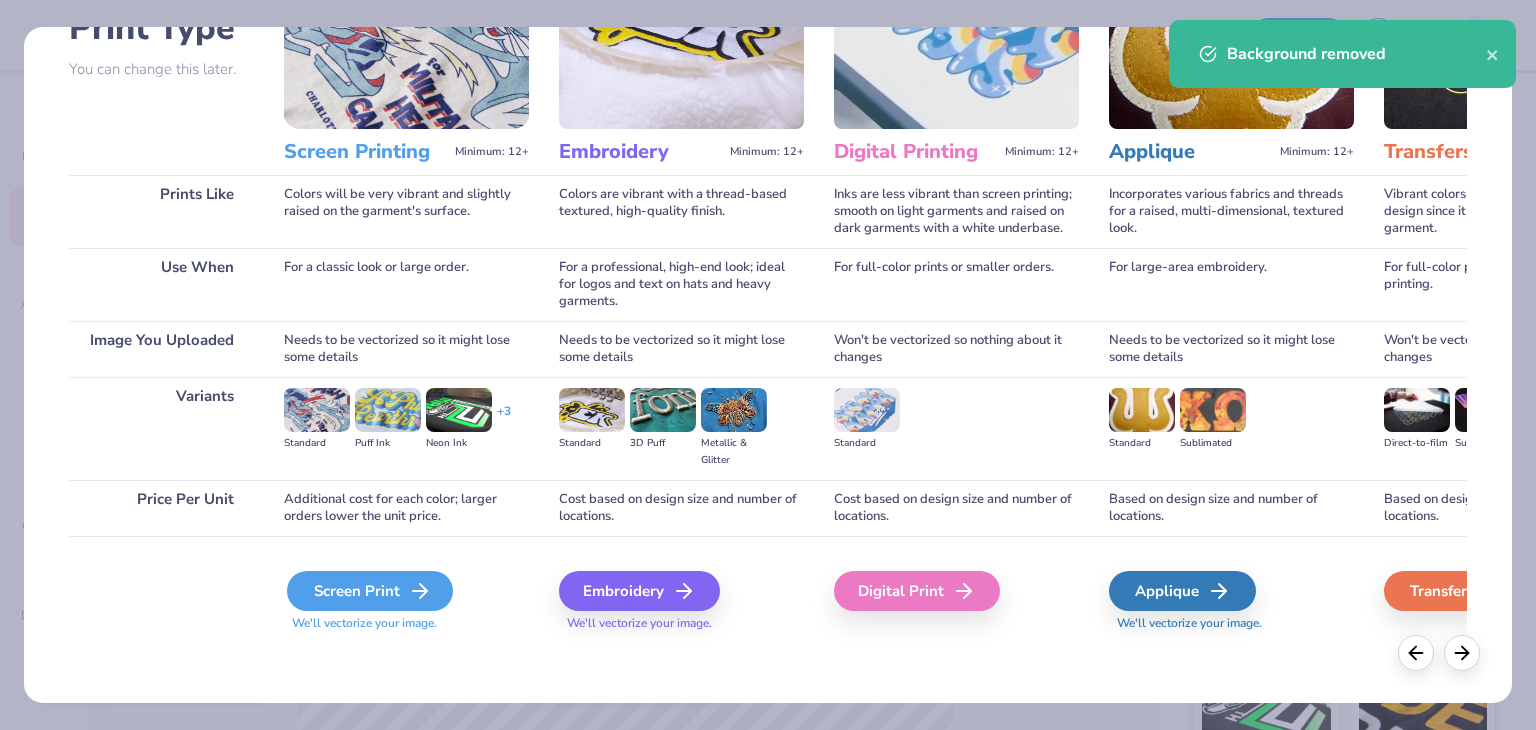 click 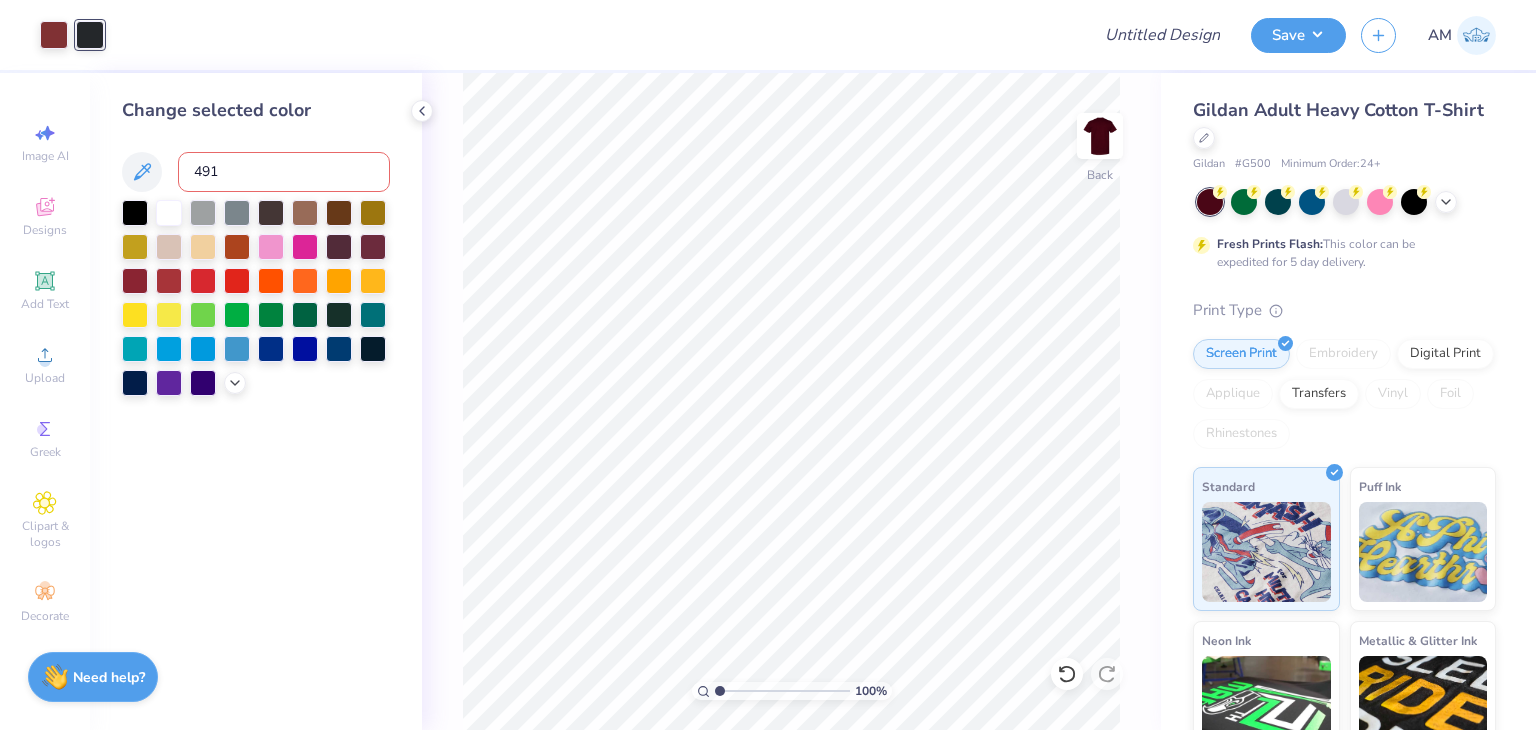 scroll, scrollTop: 0, scrollLeft: 0, axis: both 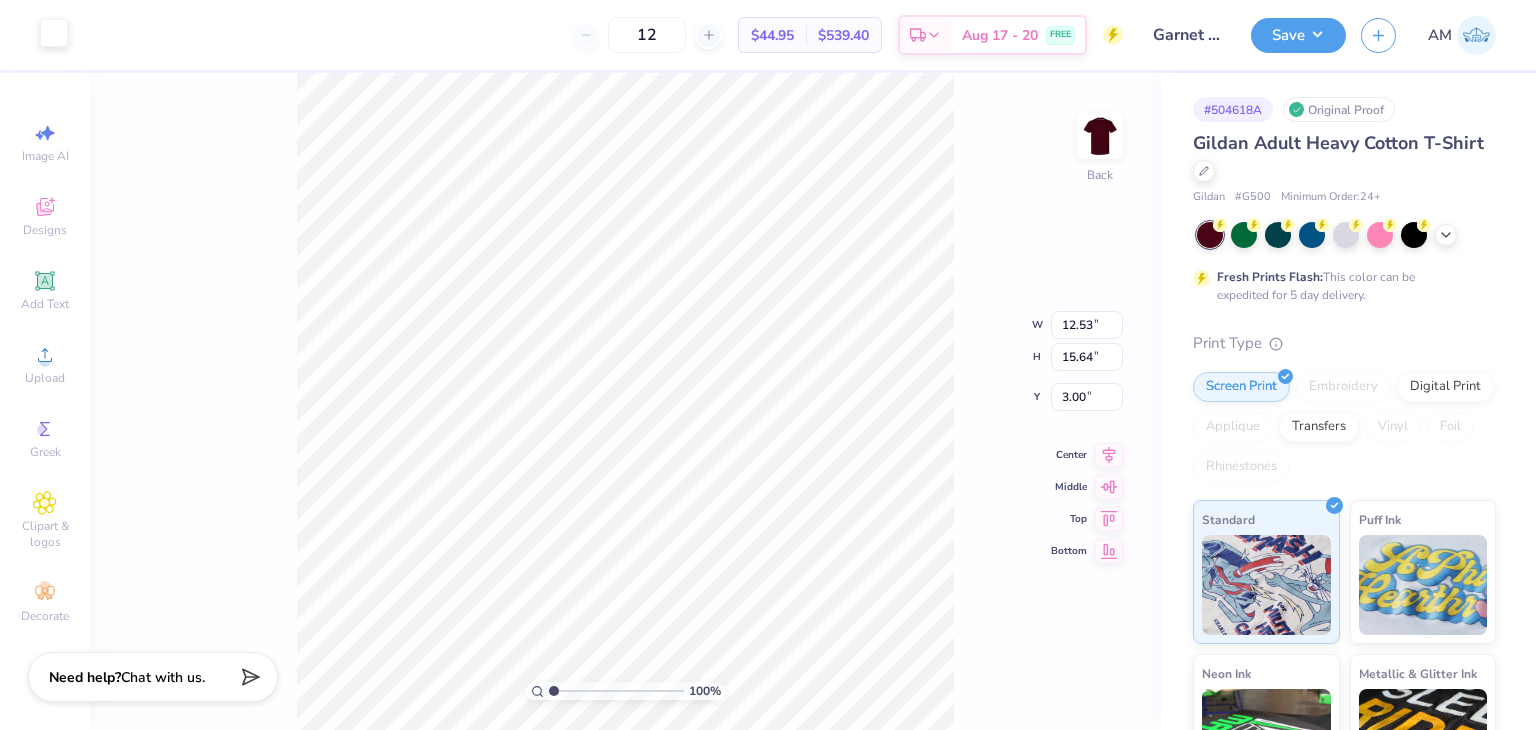 click at bounding box center [54, 33] 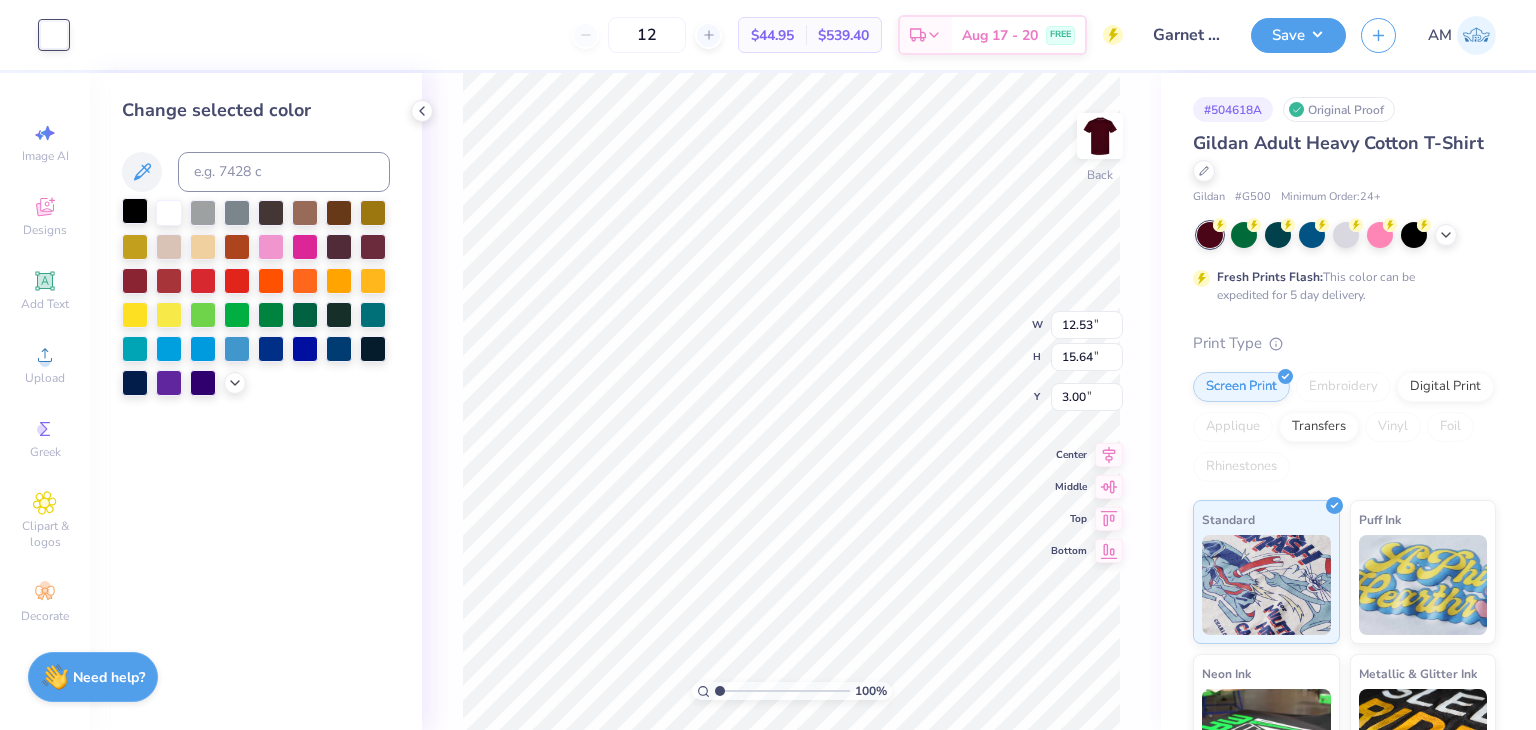 click at bounding box center [135, 211] 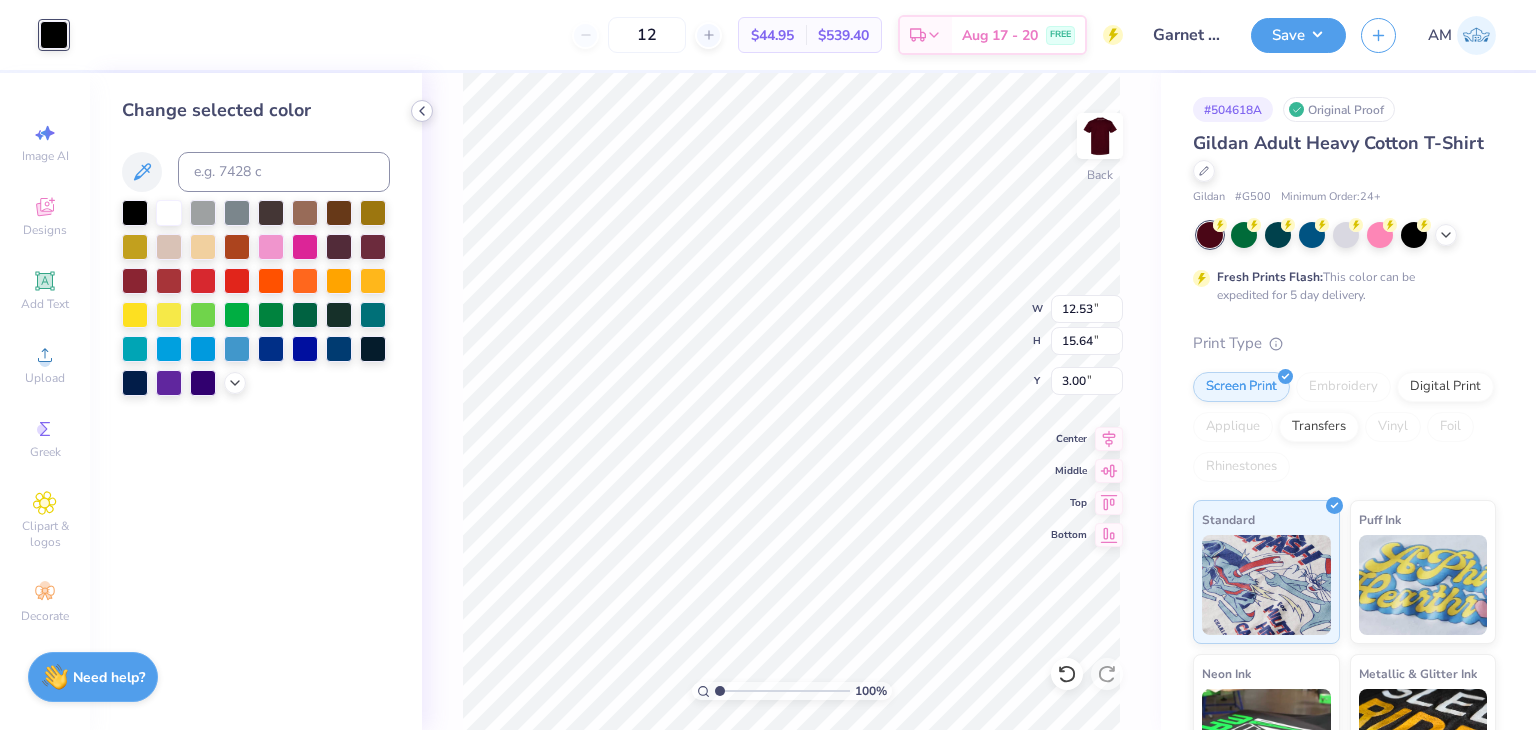 click 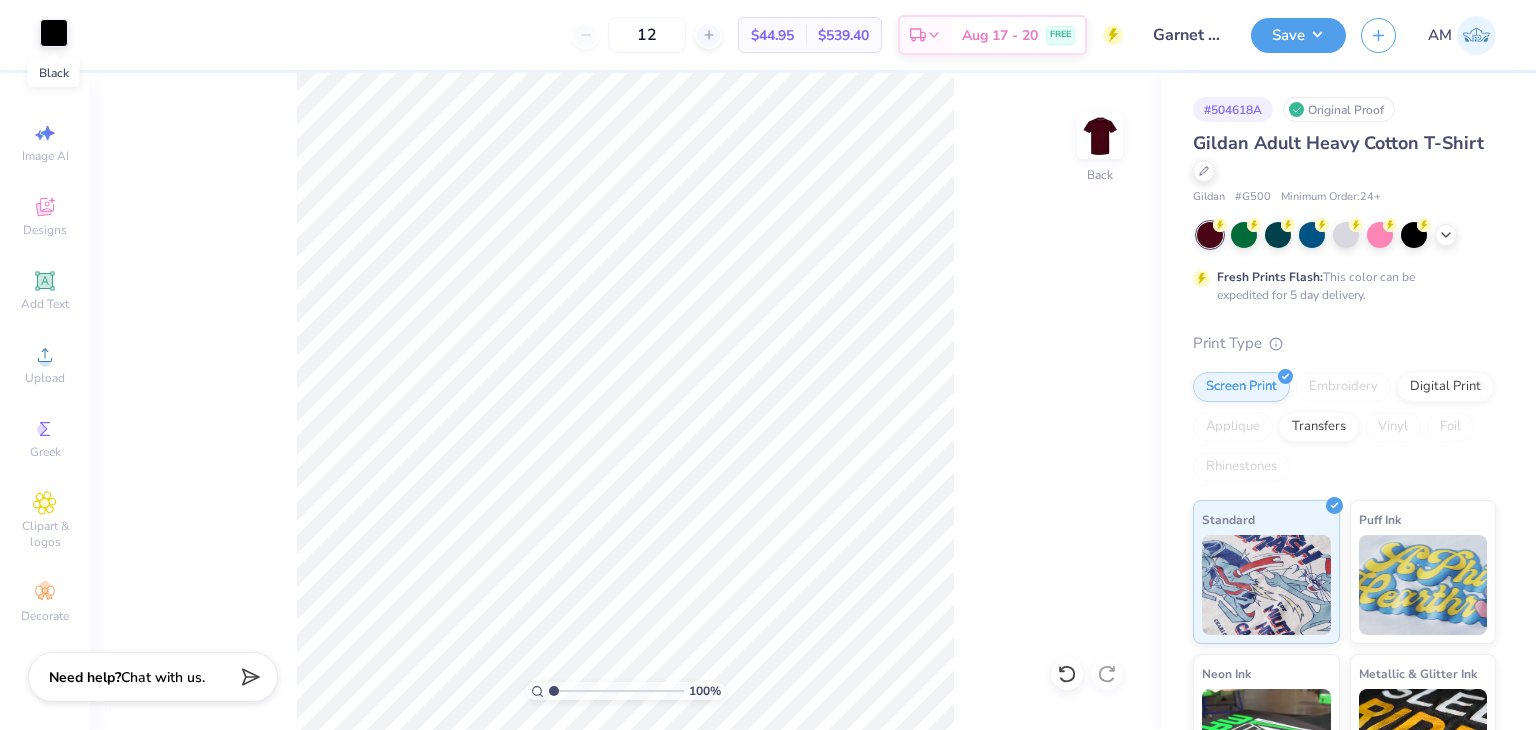 click at bounding box center [54, 33] 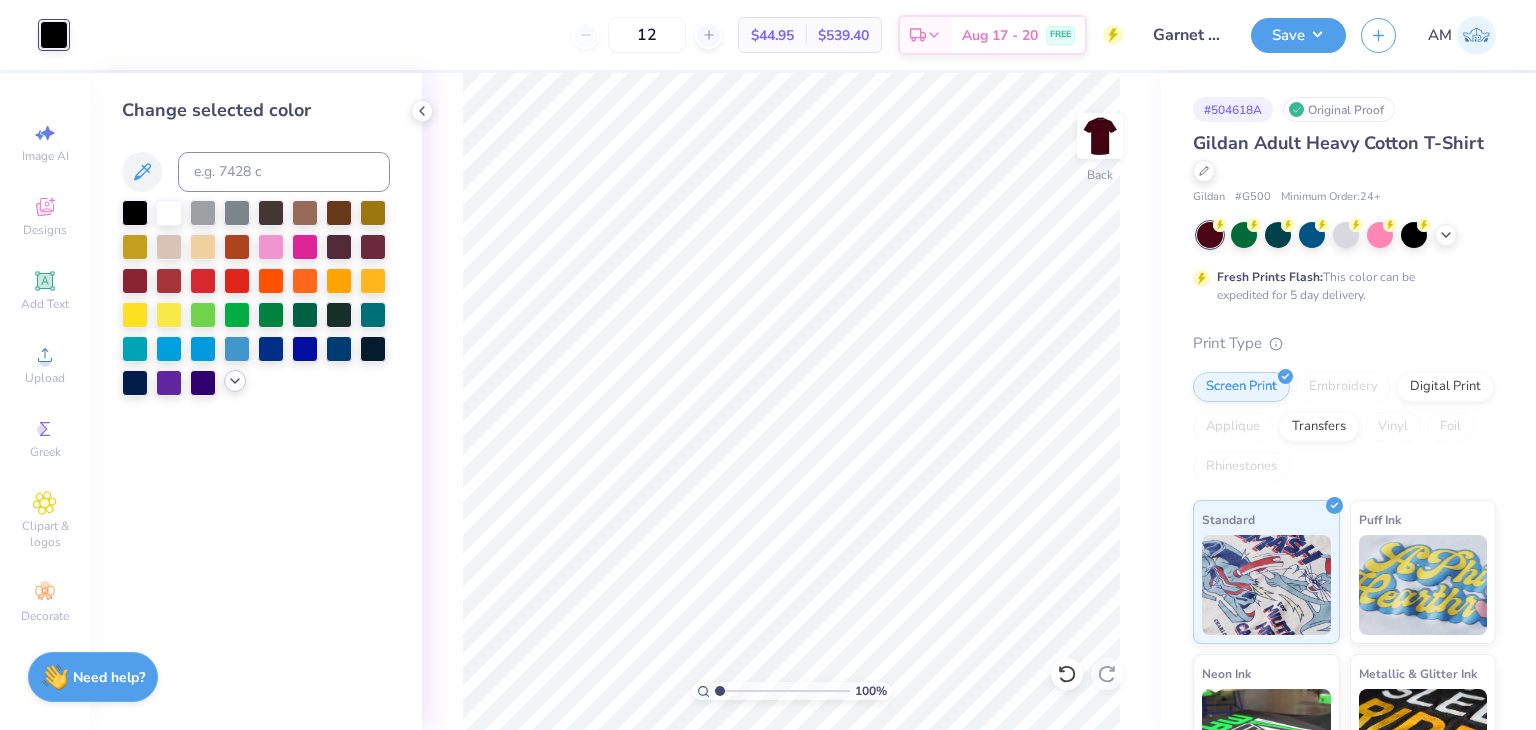click 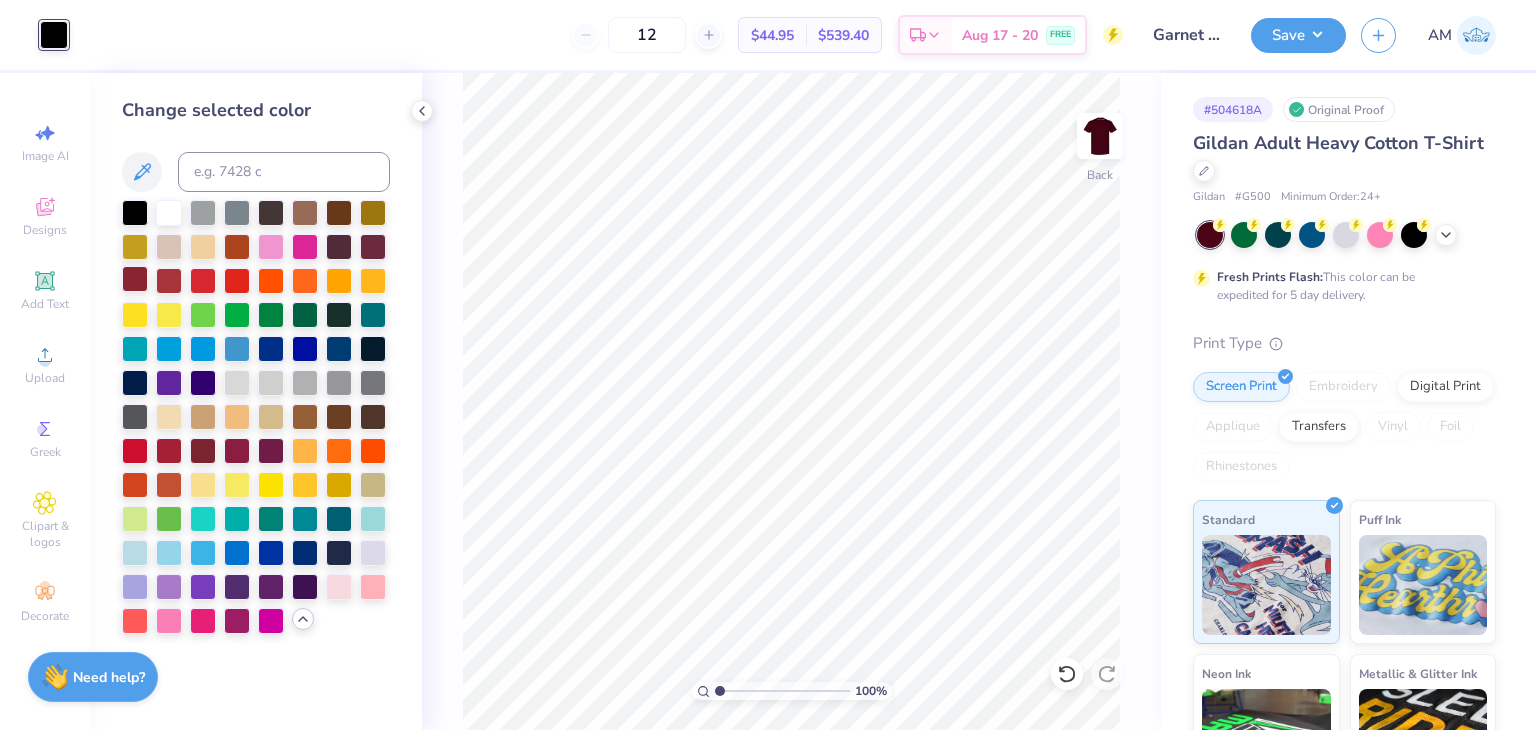 click at bounding box center [135, 279] 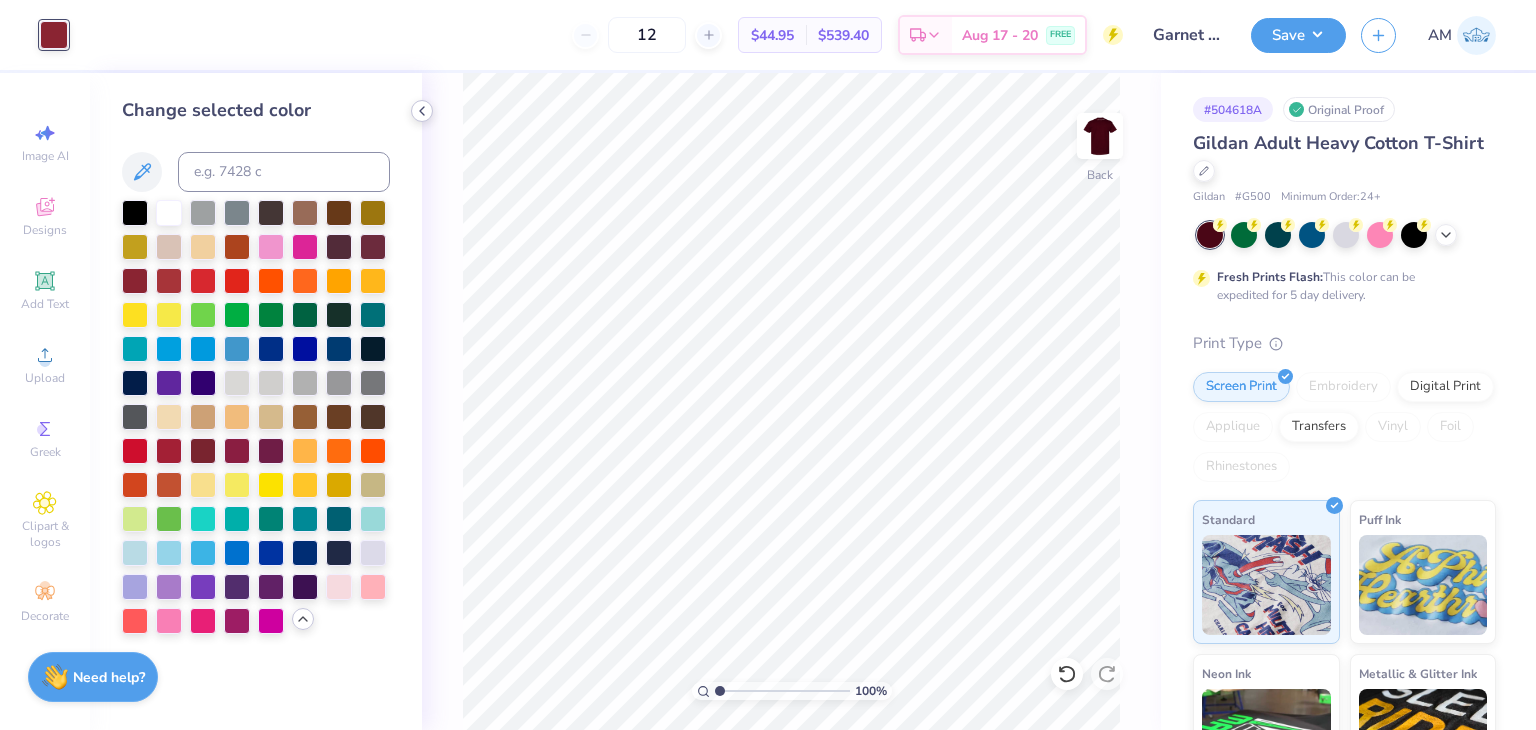 click 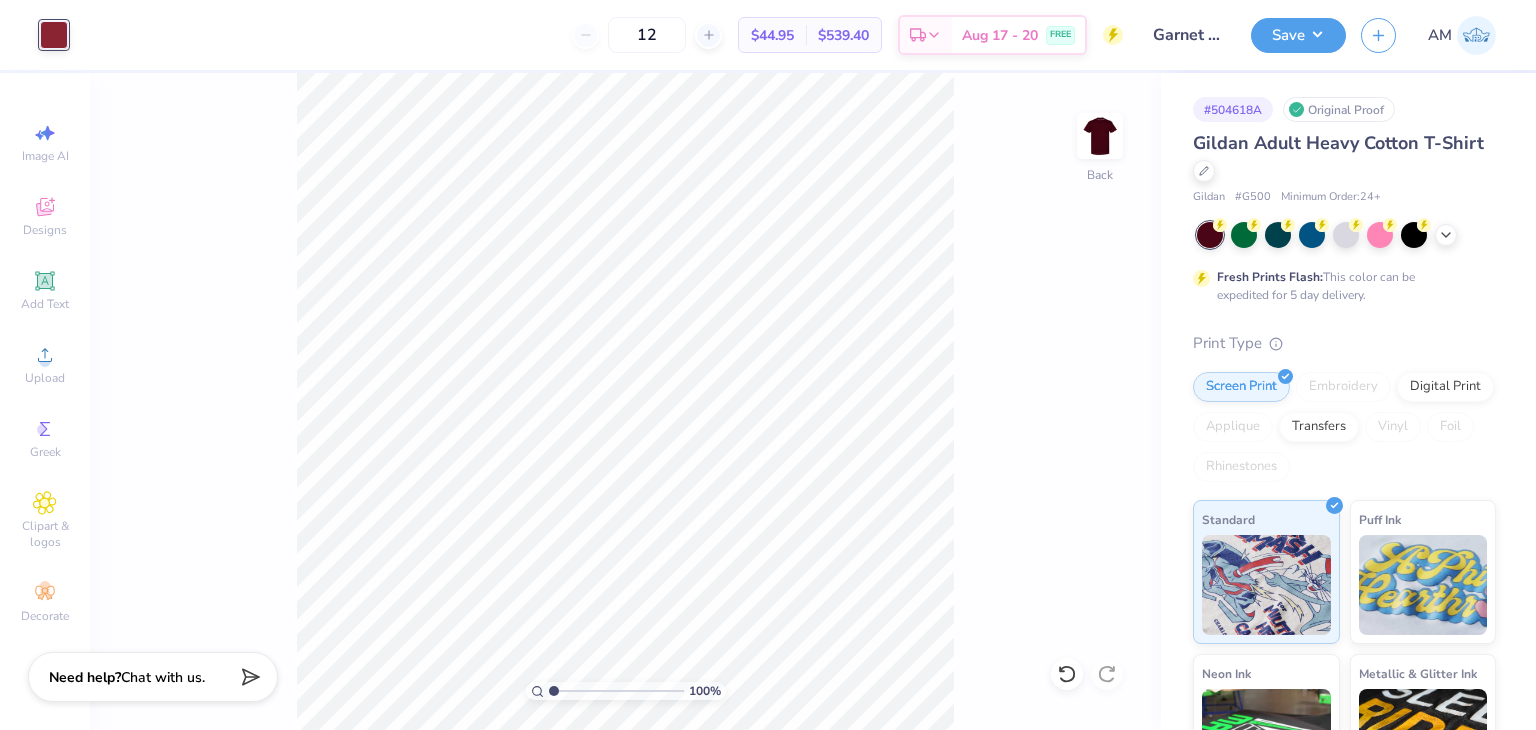 click on "100  % Back" at bounding box center [625, 401] 